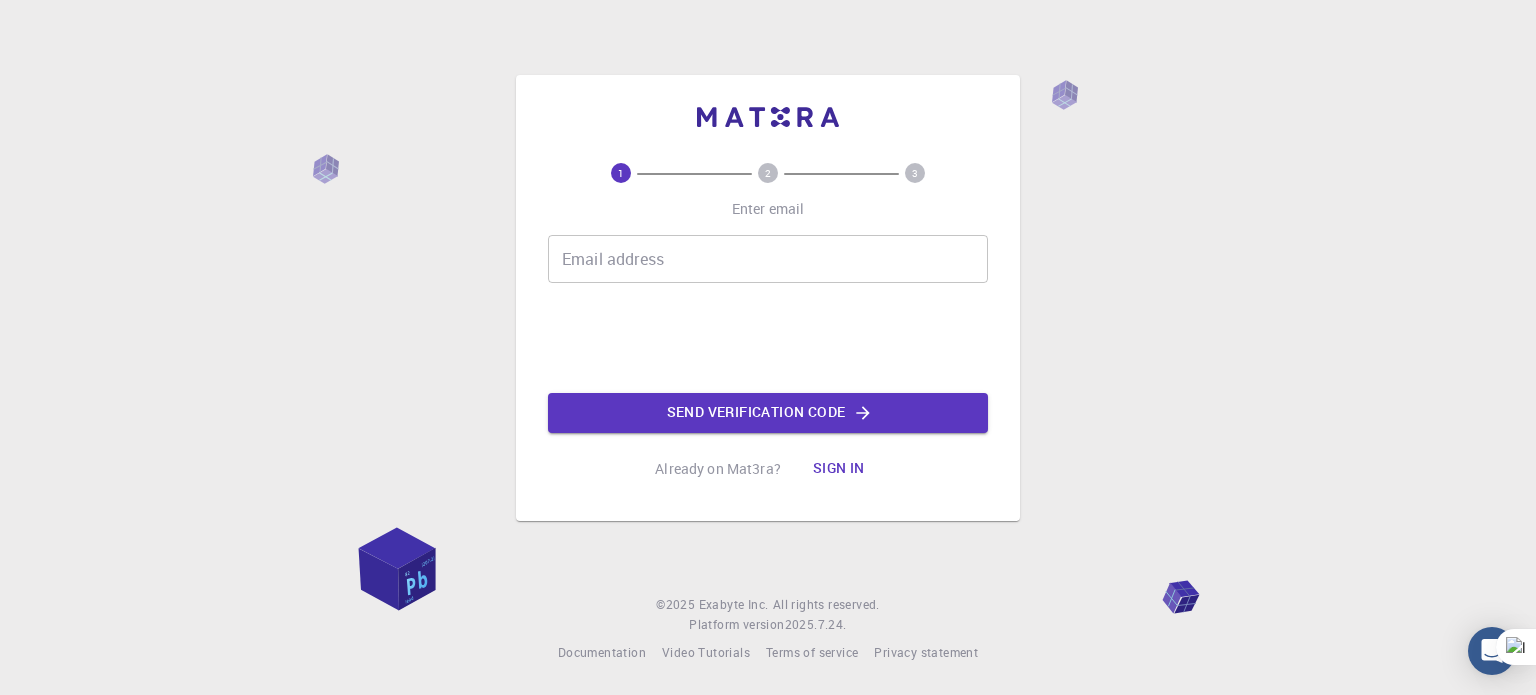 scroll, scrollTop: 0, scrollLeft: 0, axis: both 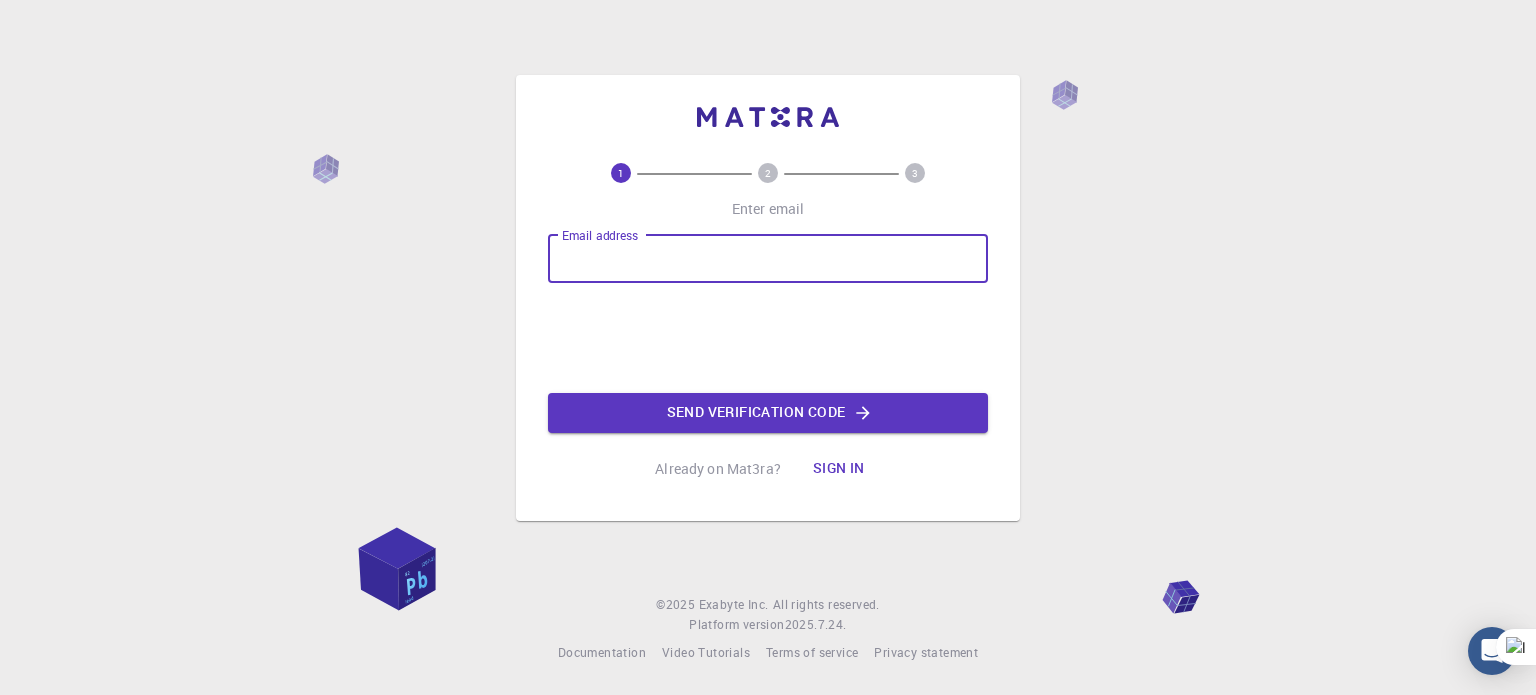 click on "Email address" at bounding box center [768, 259] 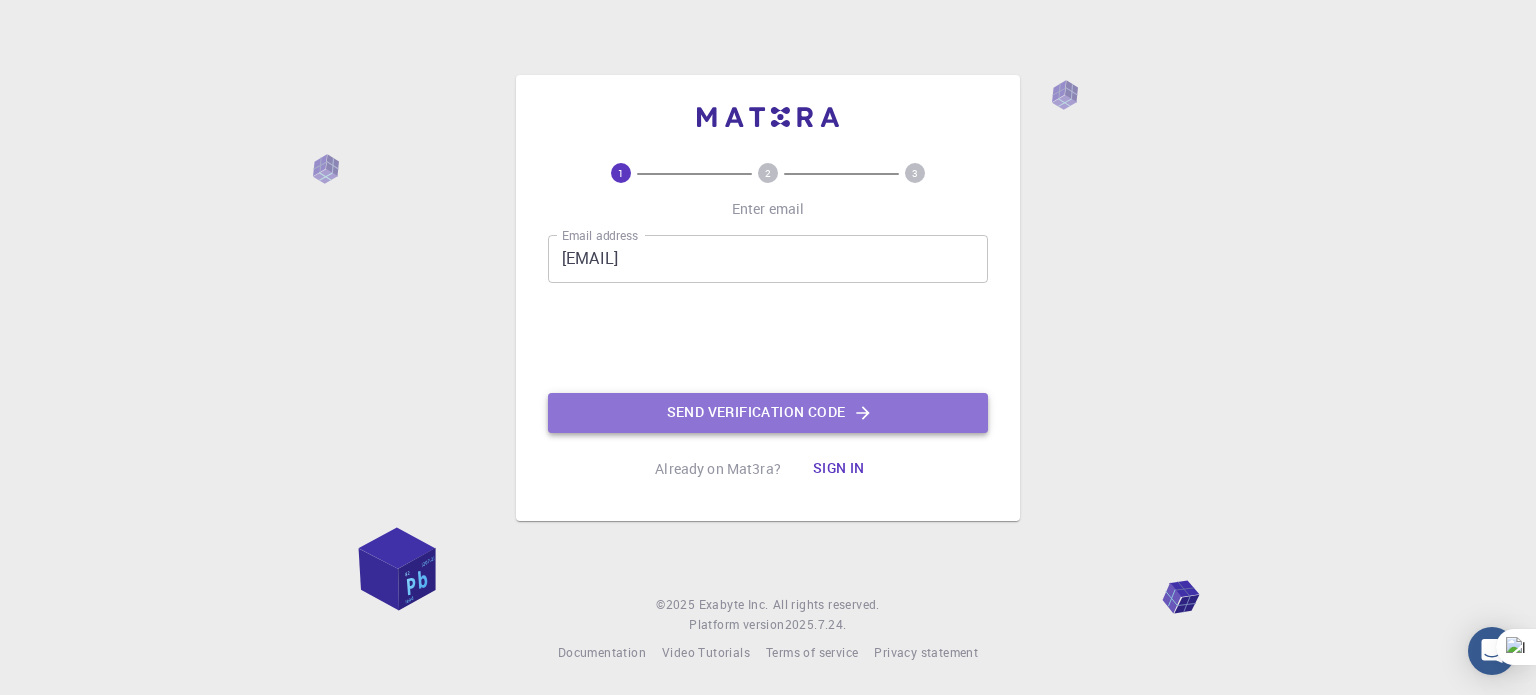 click on "Send verification code" 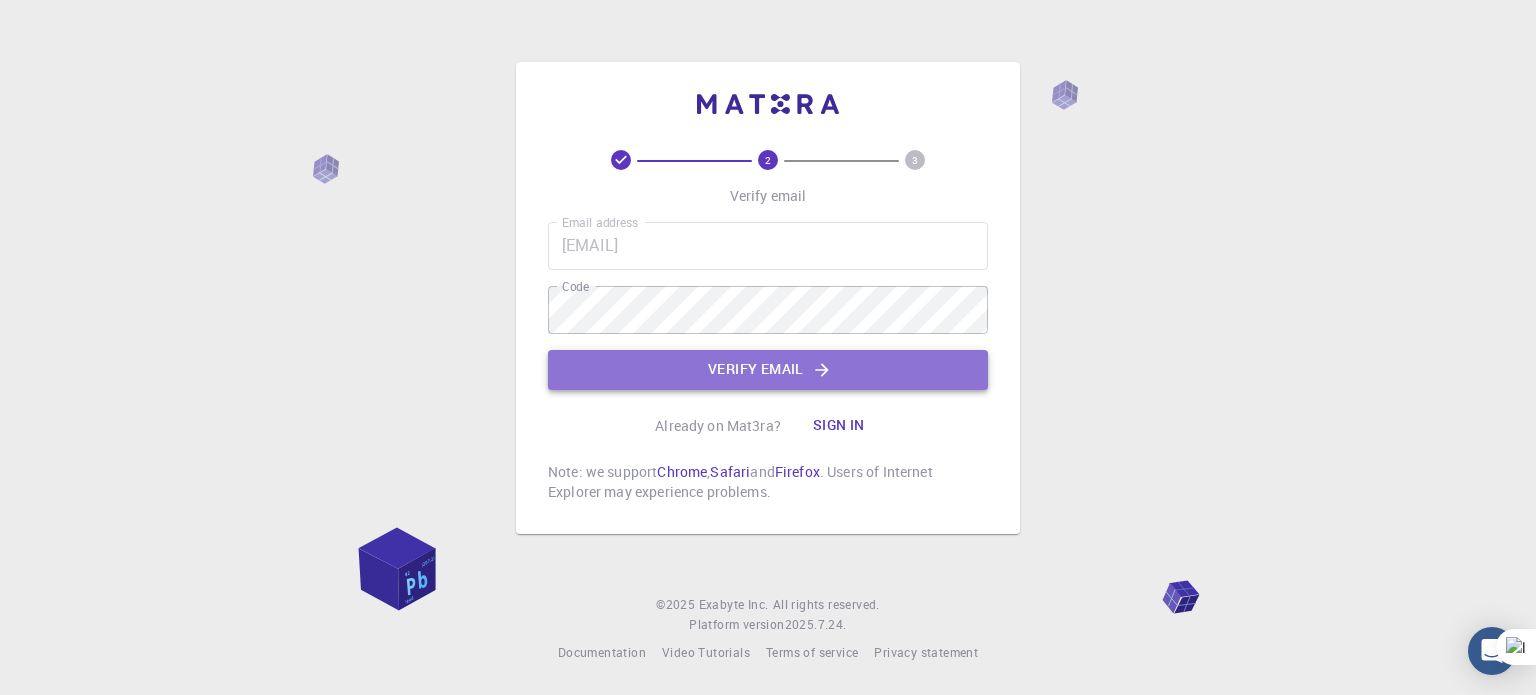 click on "Verify email" 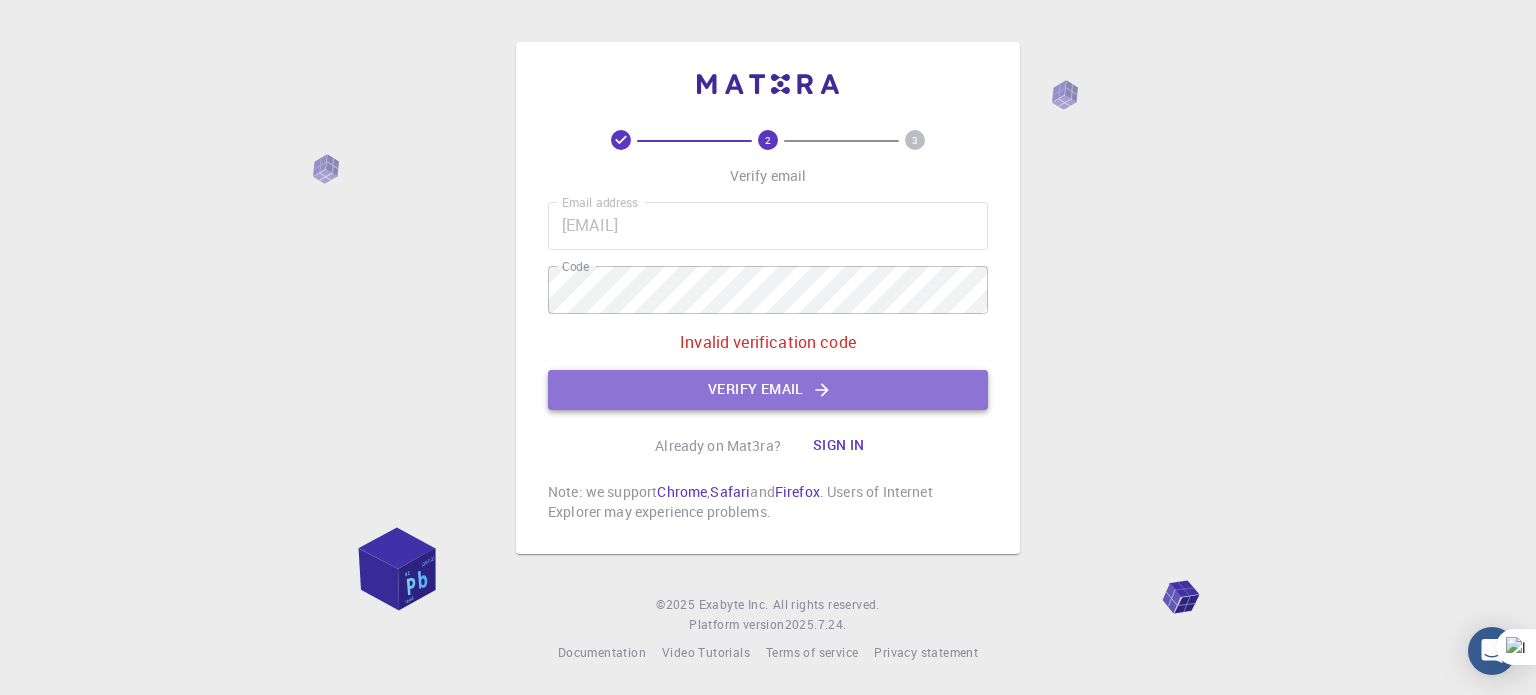 click on "Verify email" at bounding box center (768, 390) 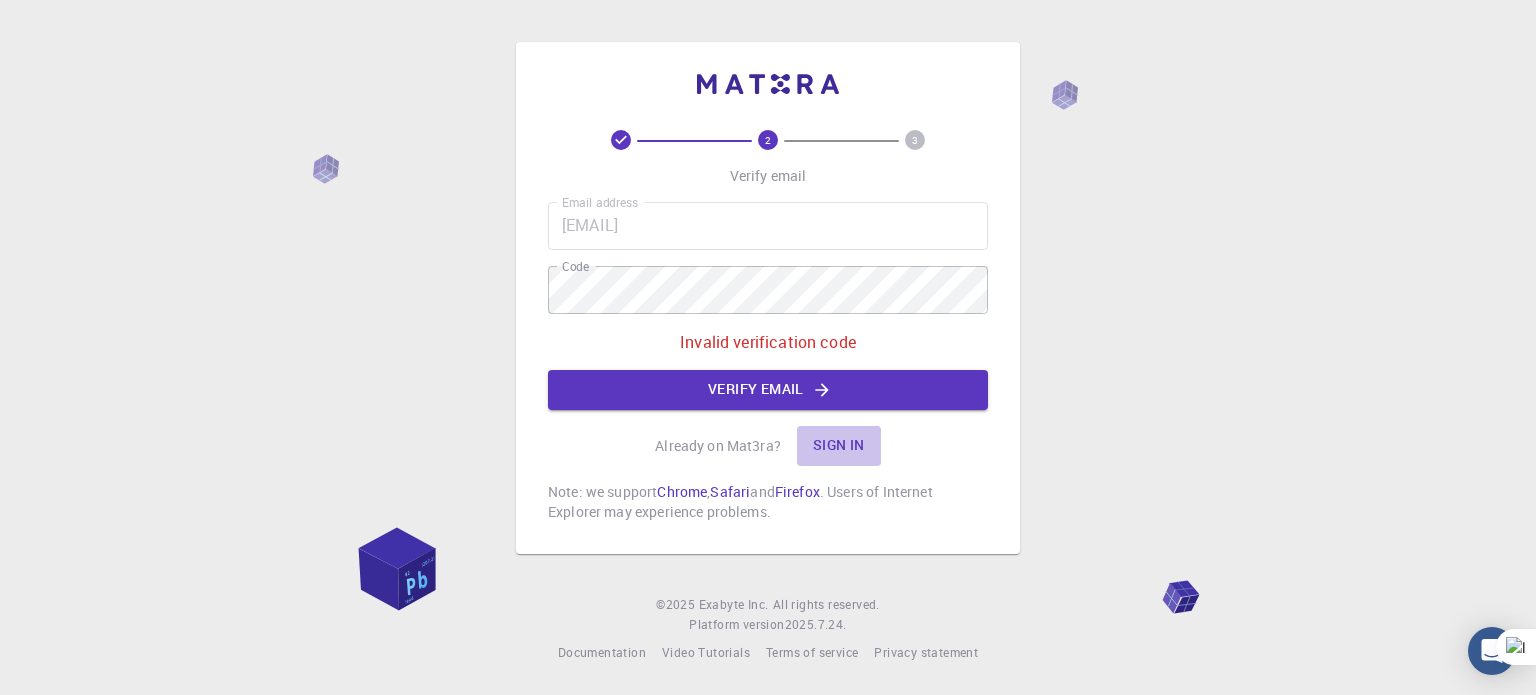 click on "Sign in" at bounding box center [839, 446] 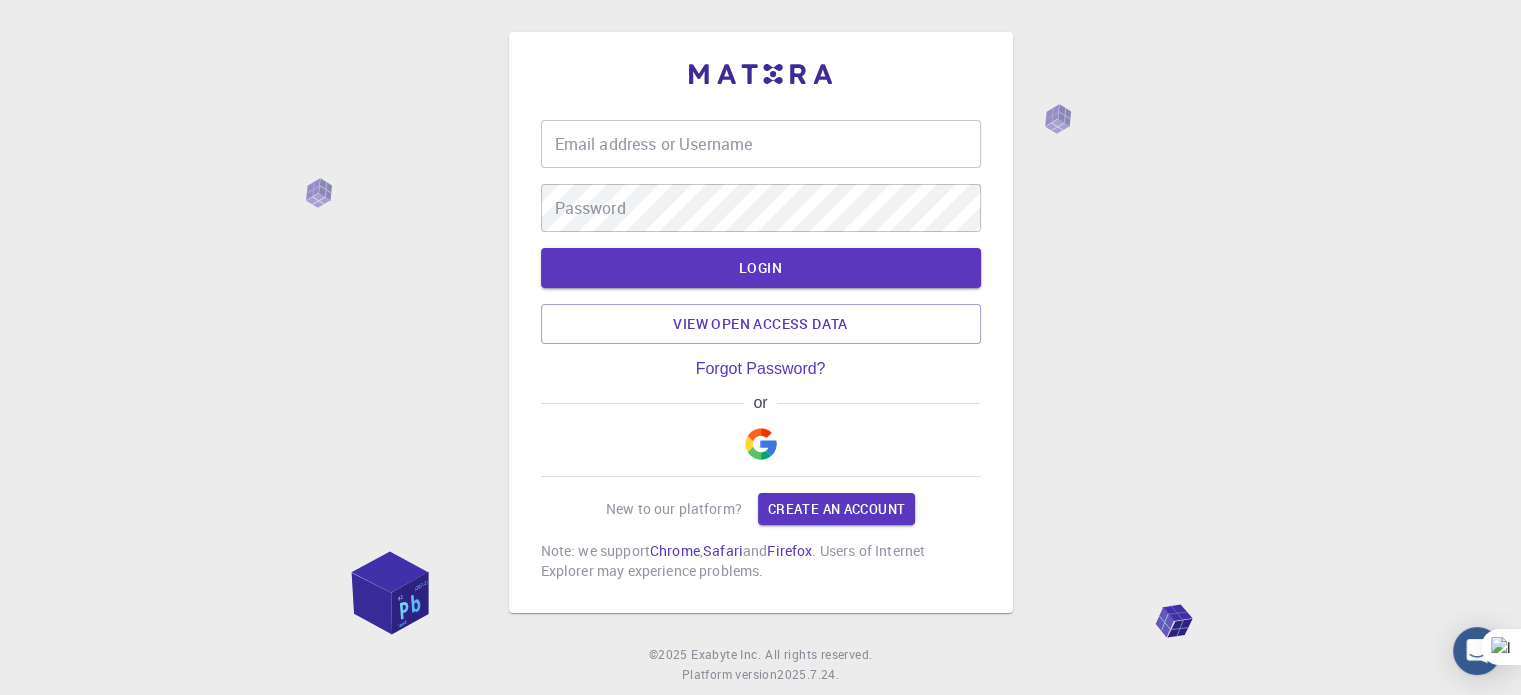 click on "Email address or Username" at bounding box center [761, 144] 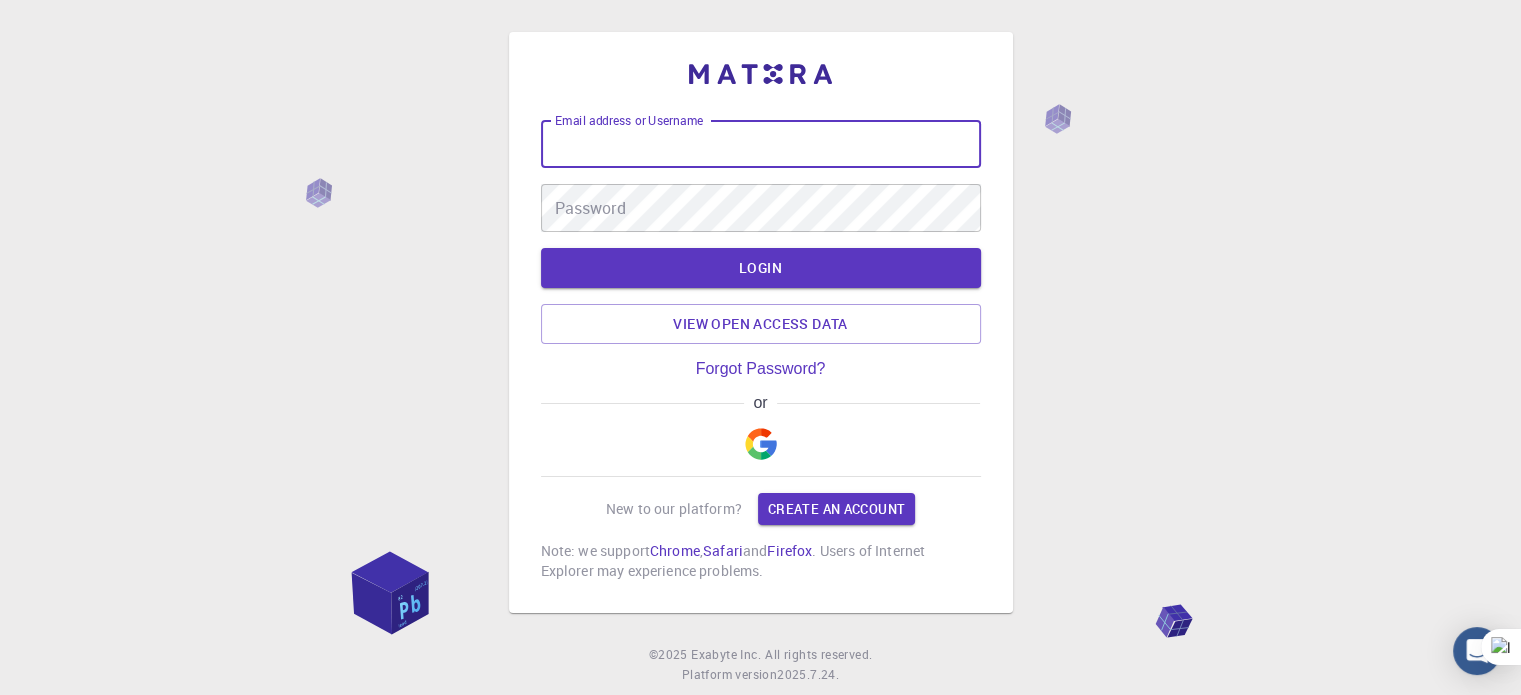 click on "Email address or Username" at bounding box center (761, 144) 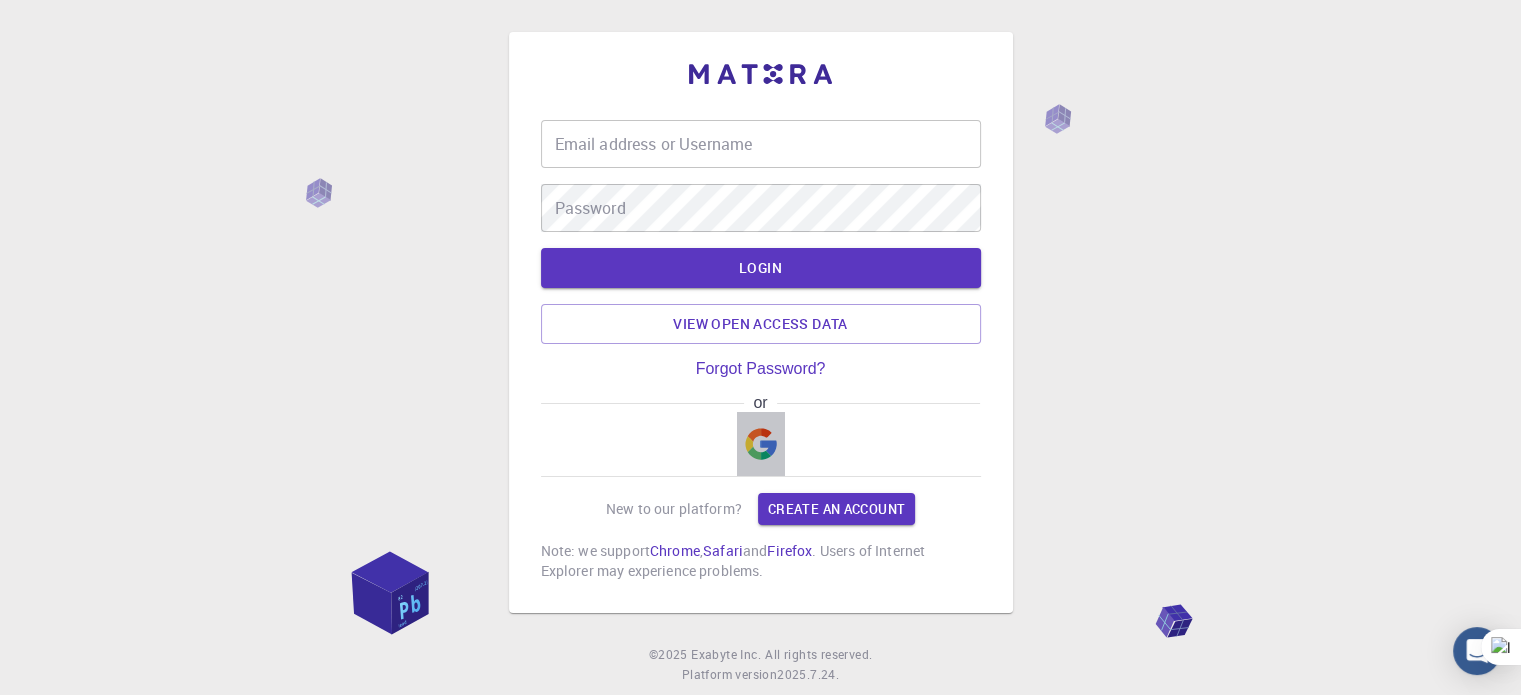 click at bounding box center (761, 444) 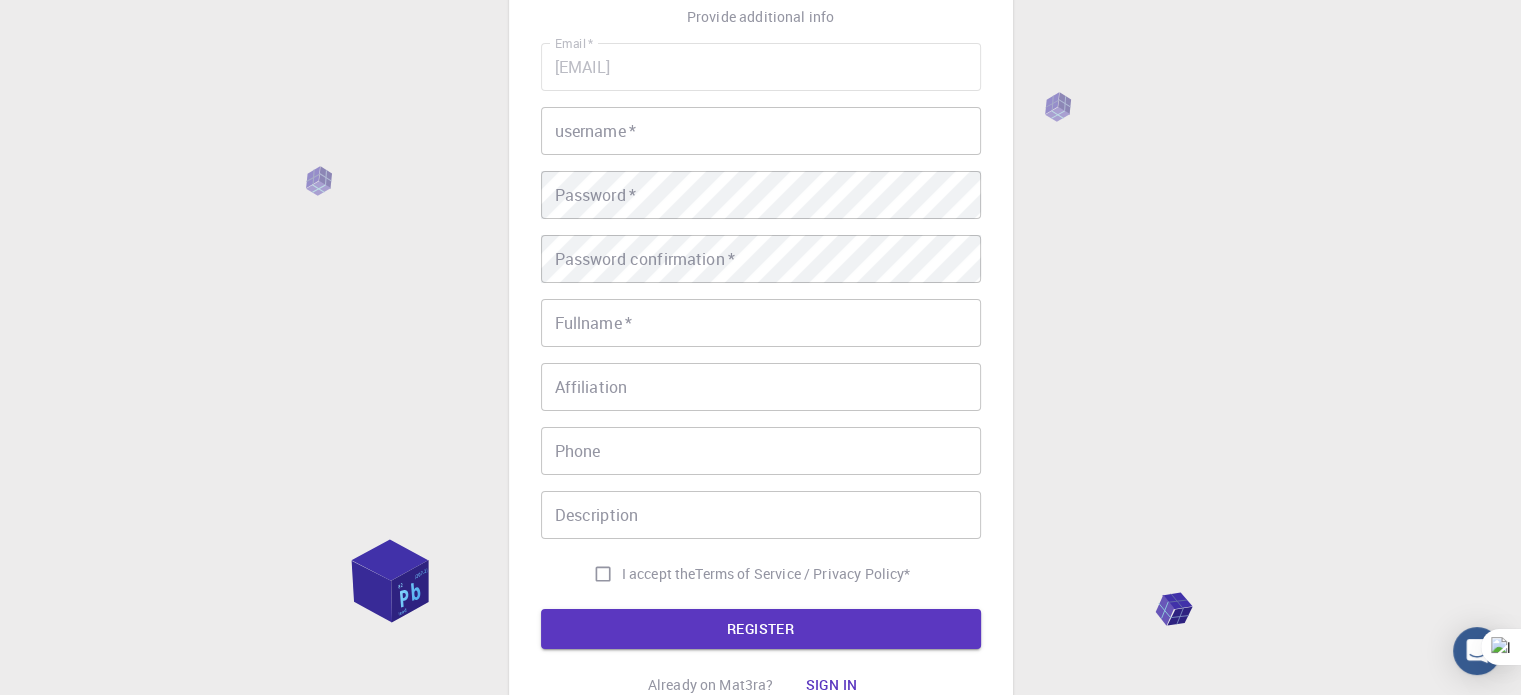 scroll, scrollTop: 0, scrollLeft: 0, axis: both 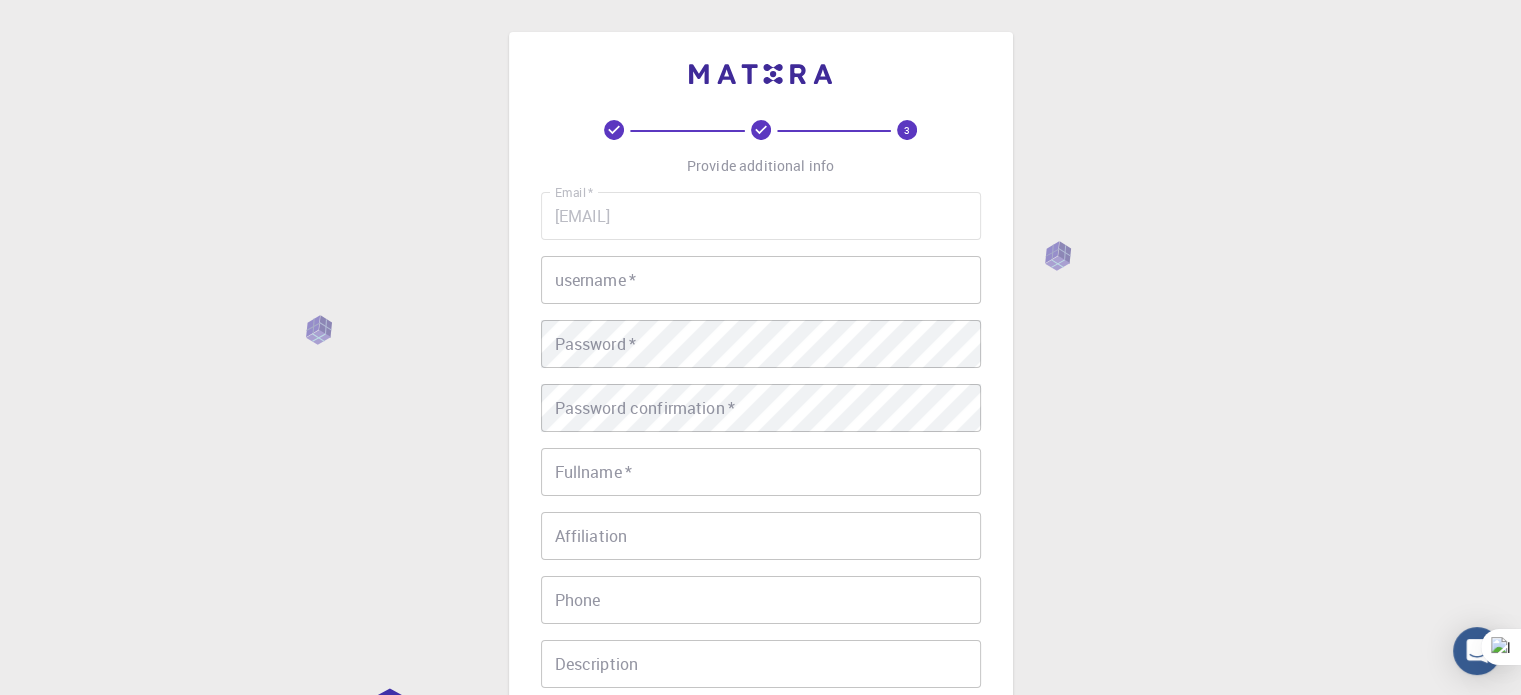 click on "username   *" at bounding box center (761, 280) 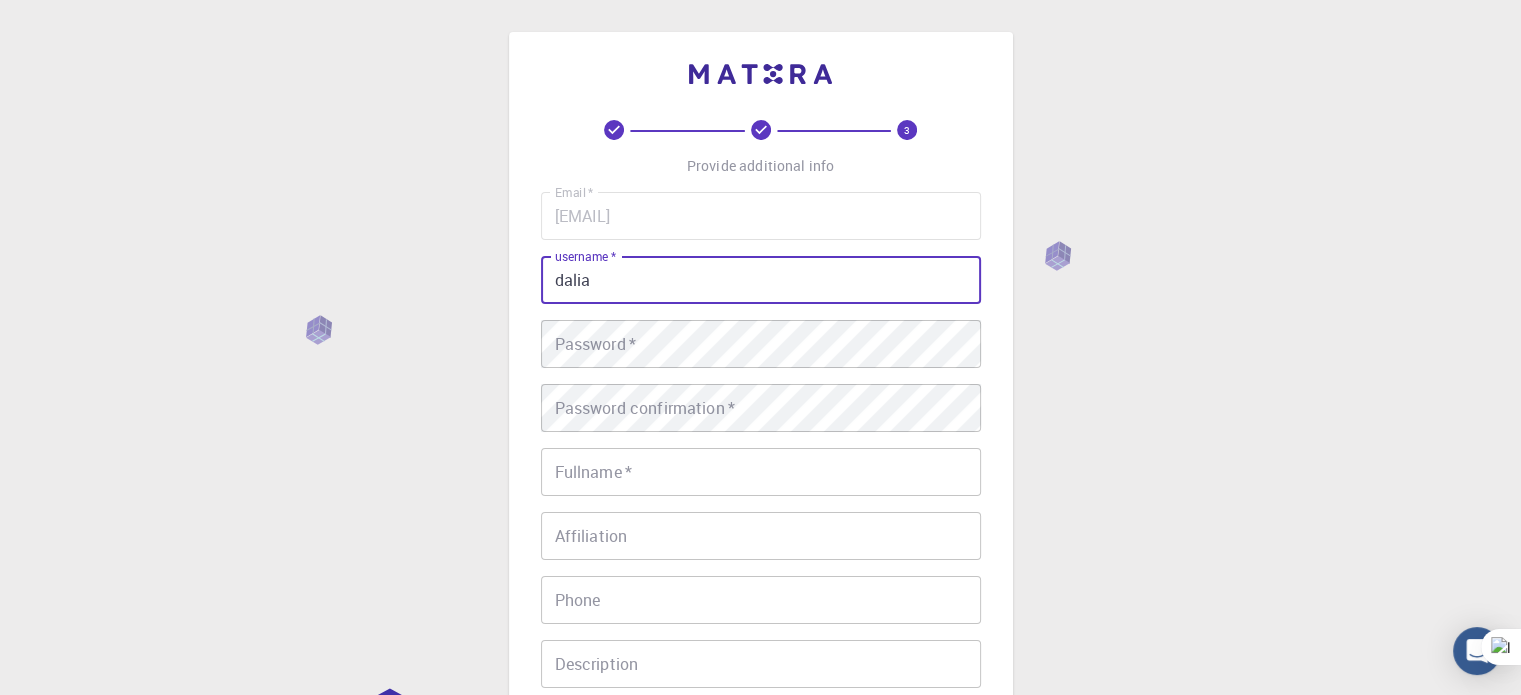 click on "dalia" at bounding box center (761, 280) 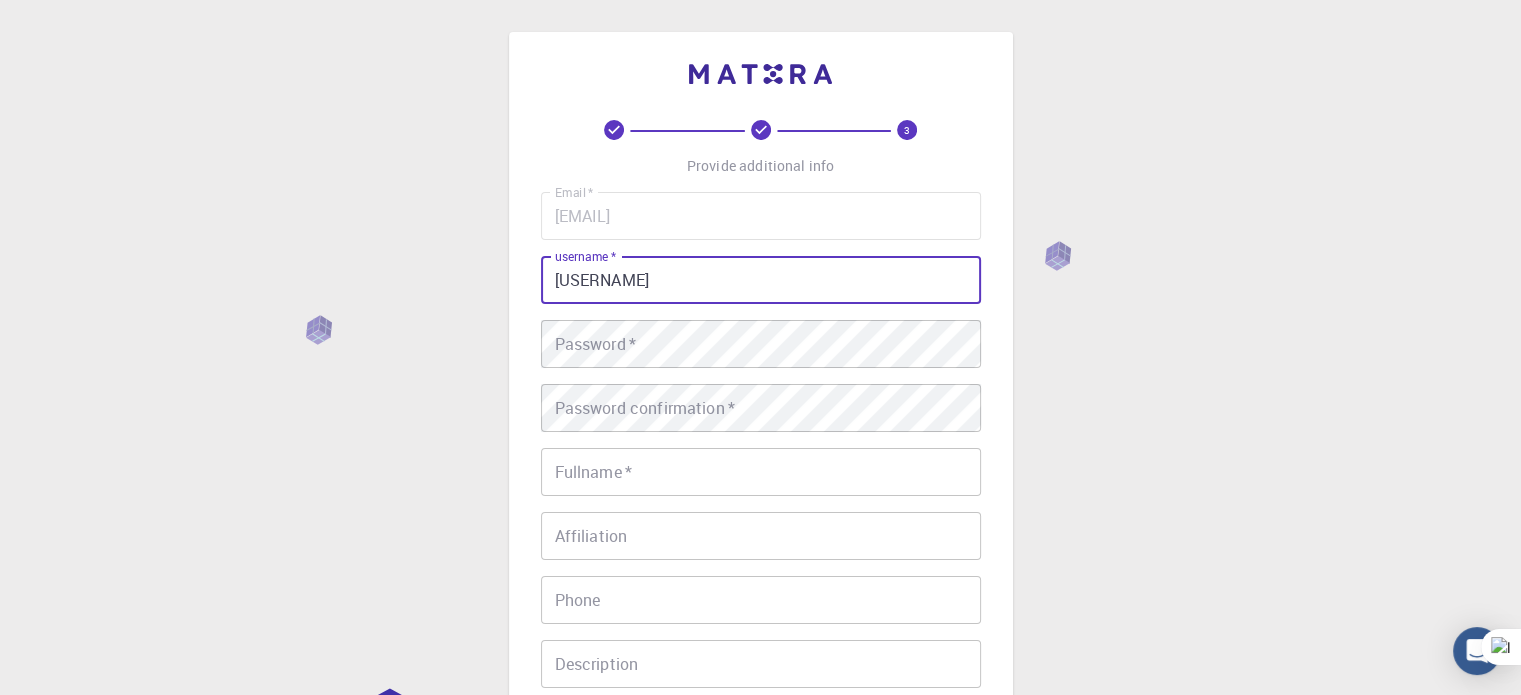 type on "[USERNAME]" 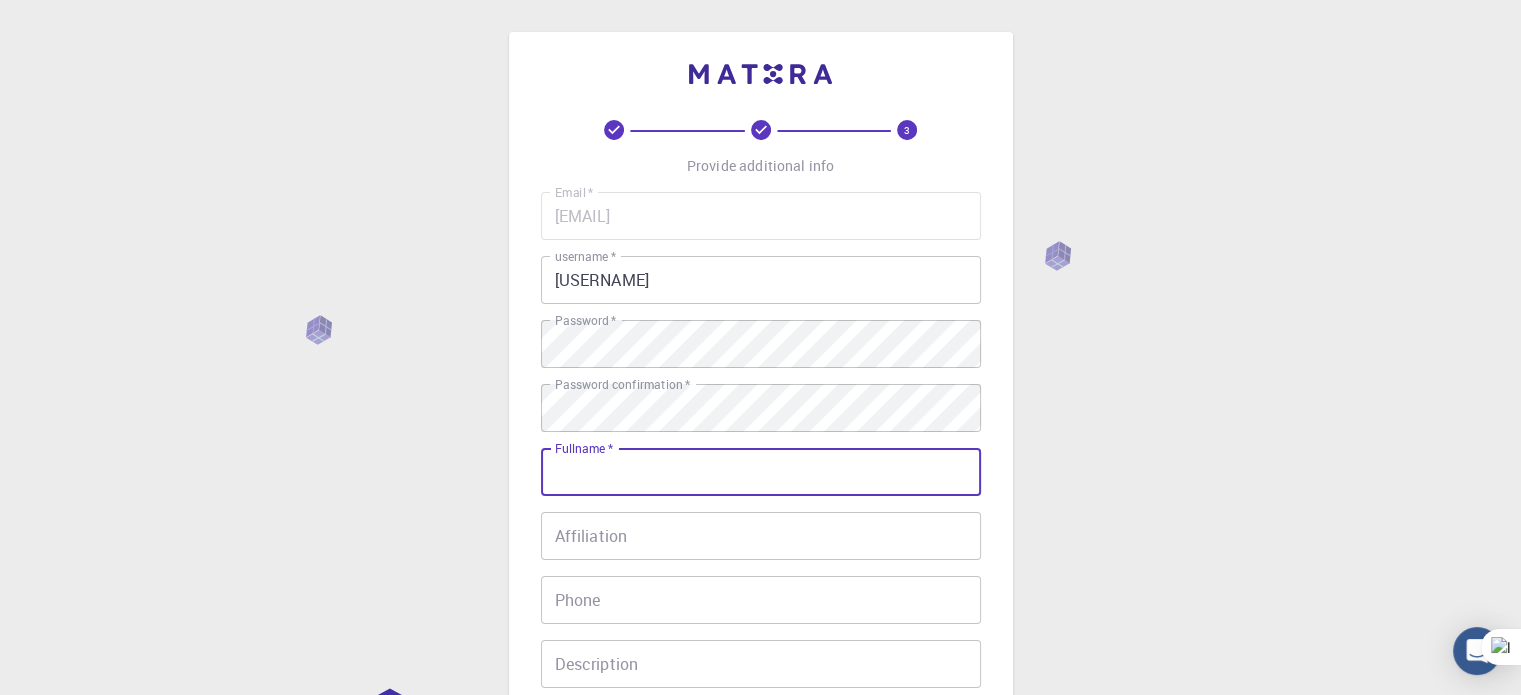 click on "Fullname   *" at bounding box center (761, 472) 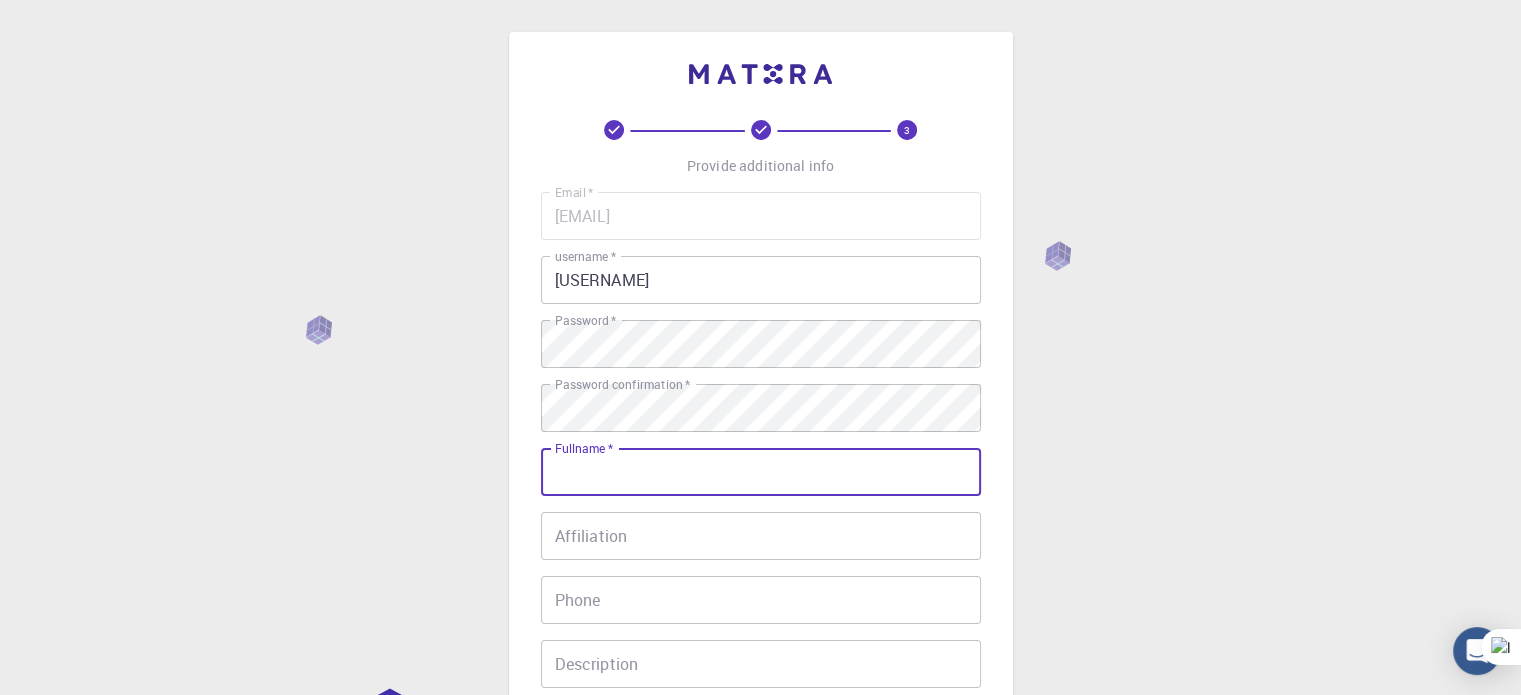 type on "[FIRST] [LAST]" 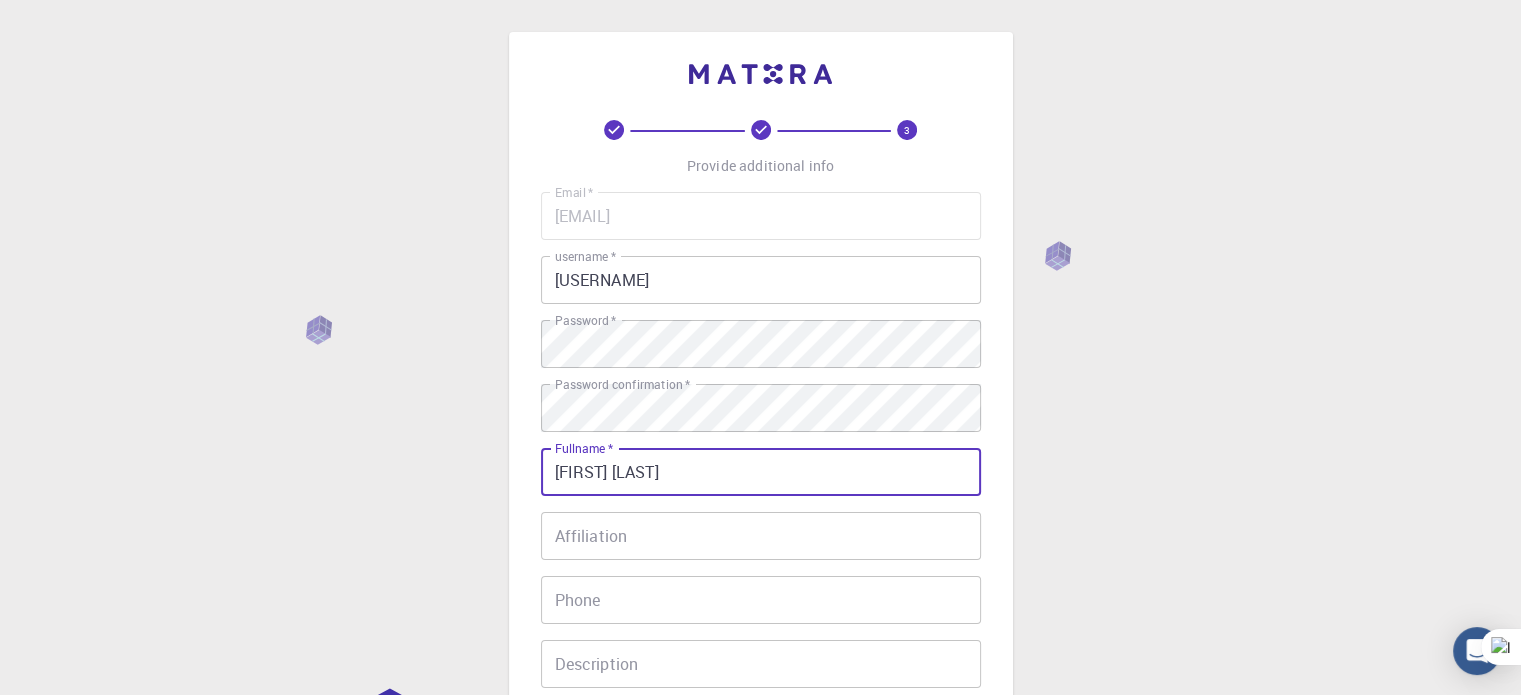 type on "[PHONE]" 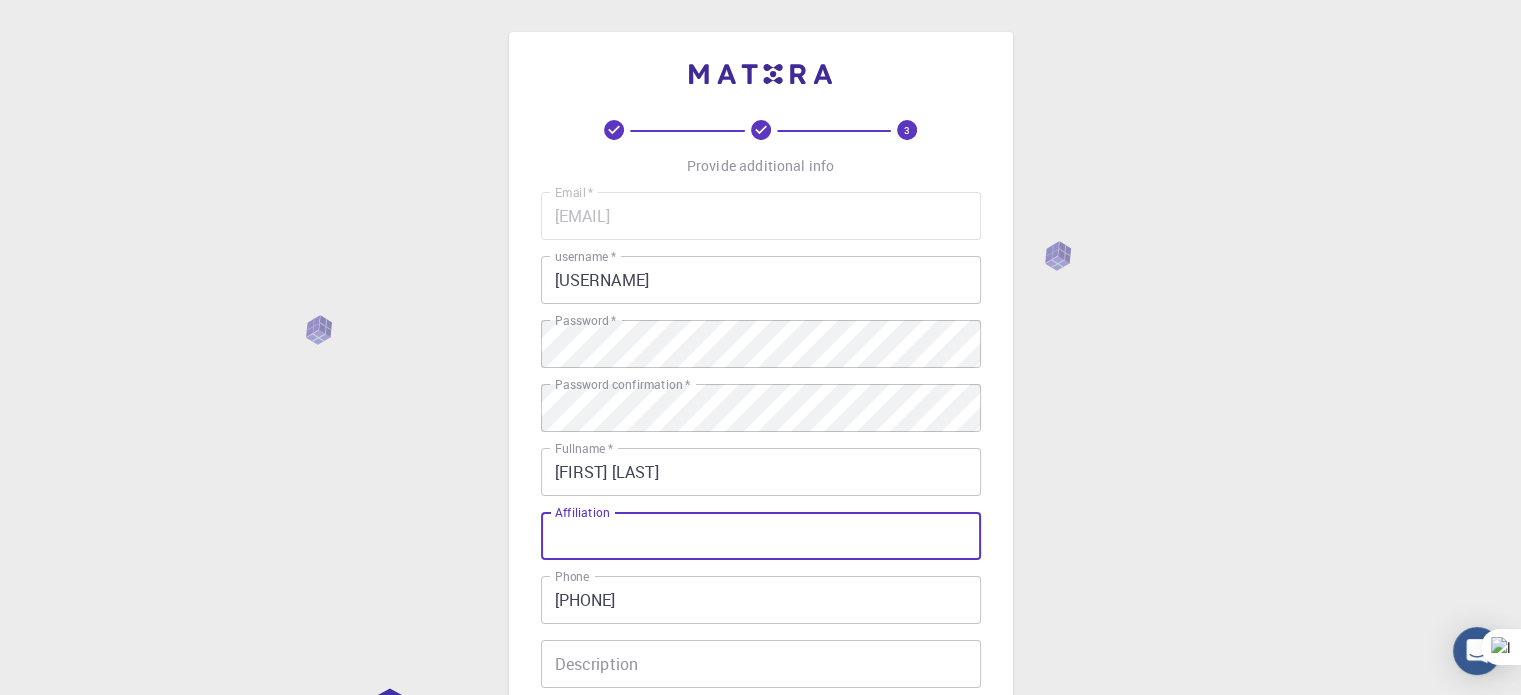 click on "Affiliation" at bounding box center [761, 536] 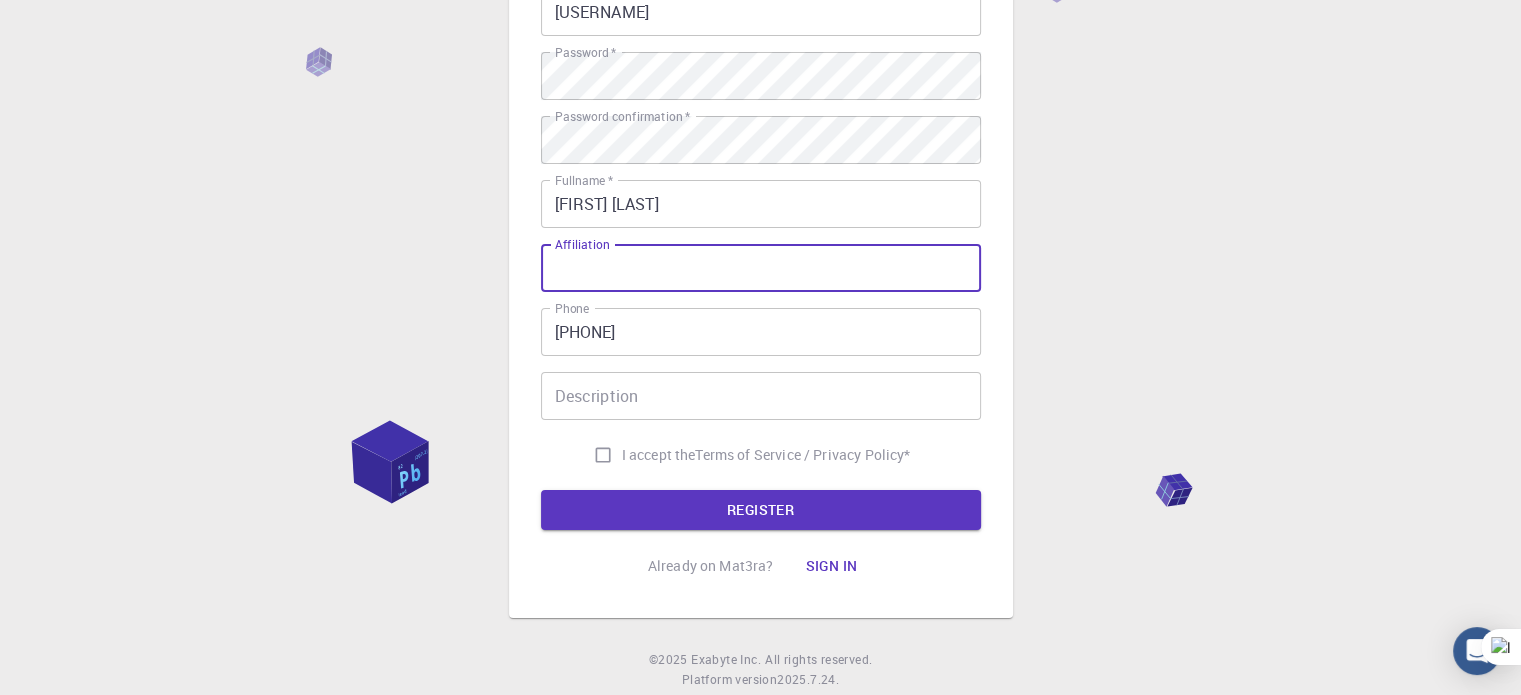 scroll, scrollTop: 288, scrollLeft: 0, axis: vertical 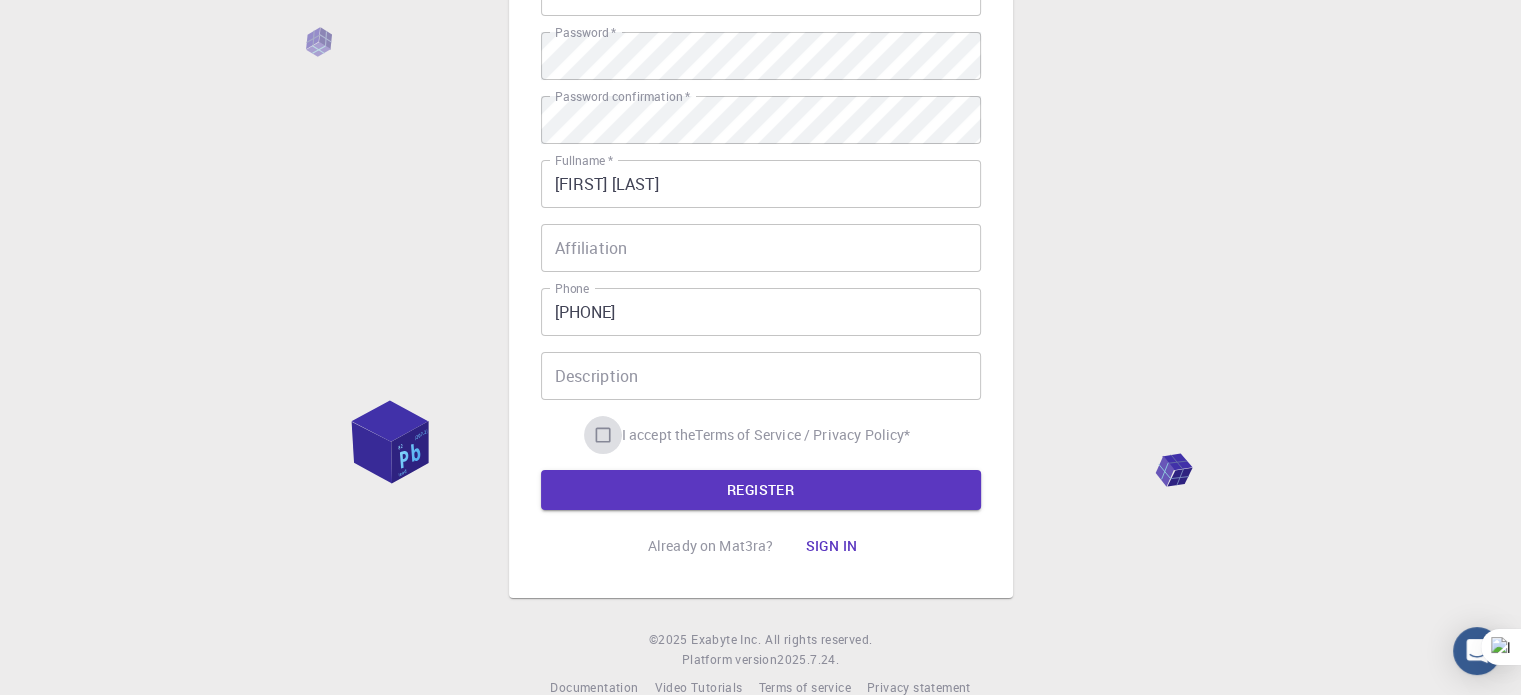 click on "I accept the  Terms of Service / Privacy Policy  *" at bounding box center [603, 435] 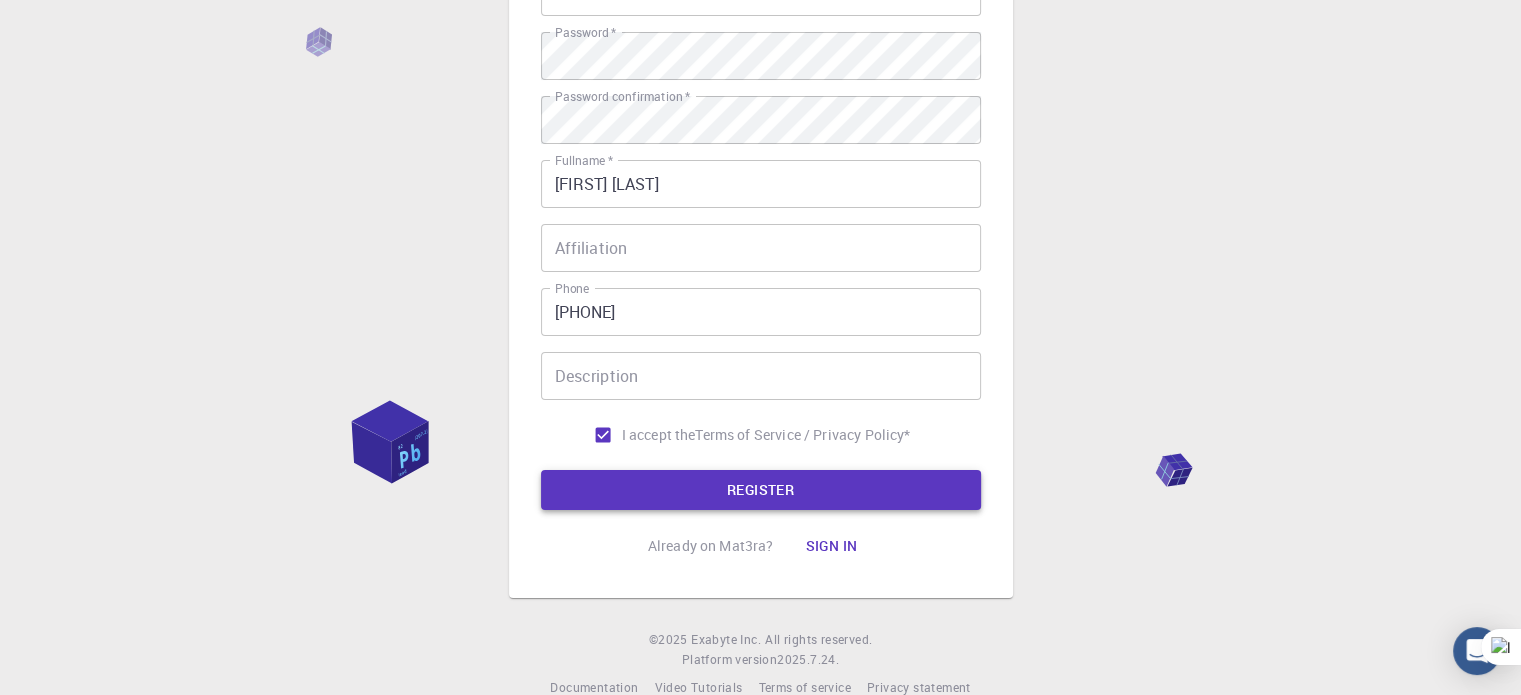 click on "REGISTER" at bounding box center [761, 490] 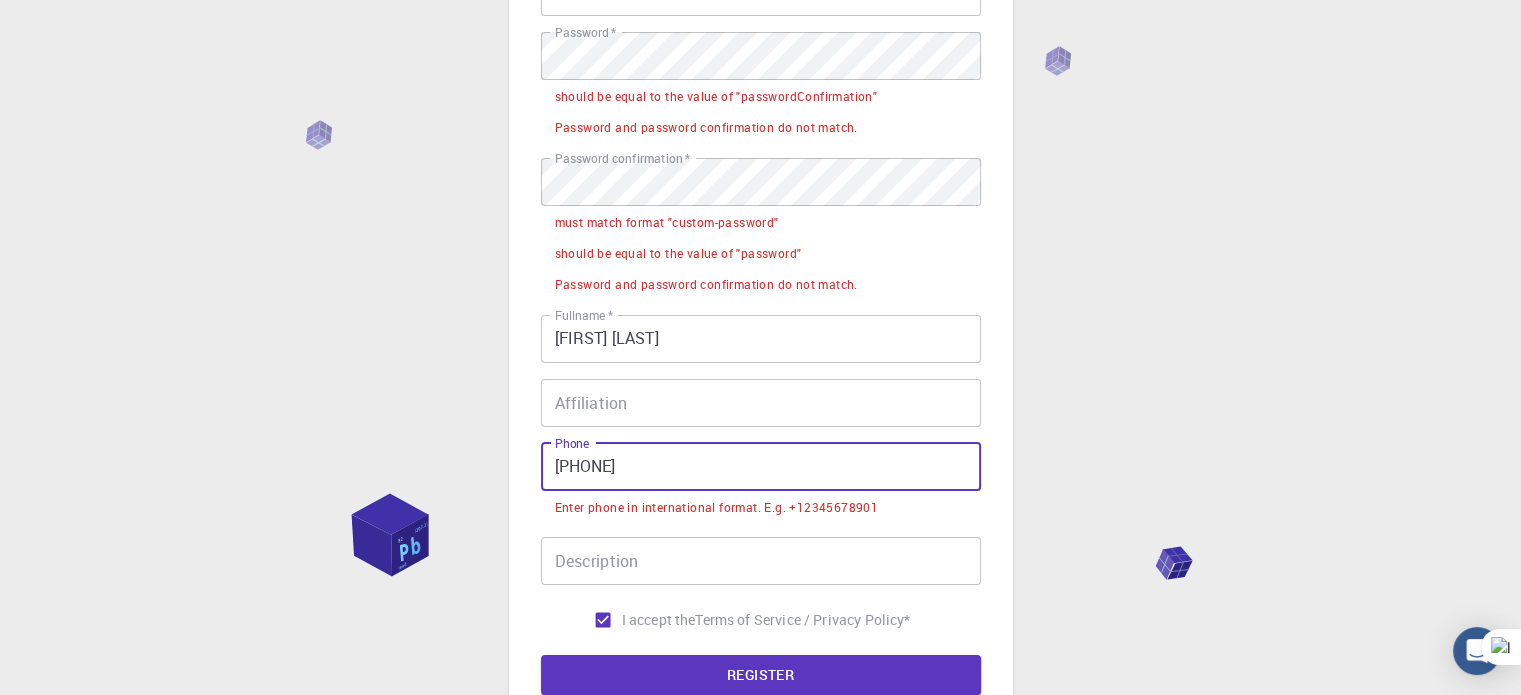 click on "[PHONE]" at bounding box center [761, 467] 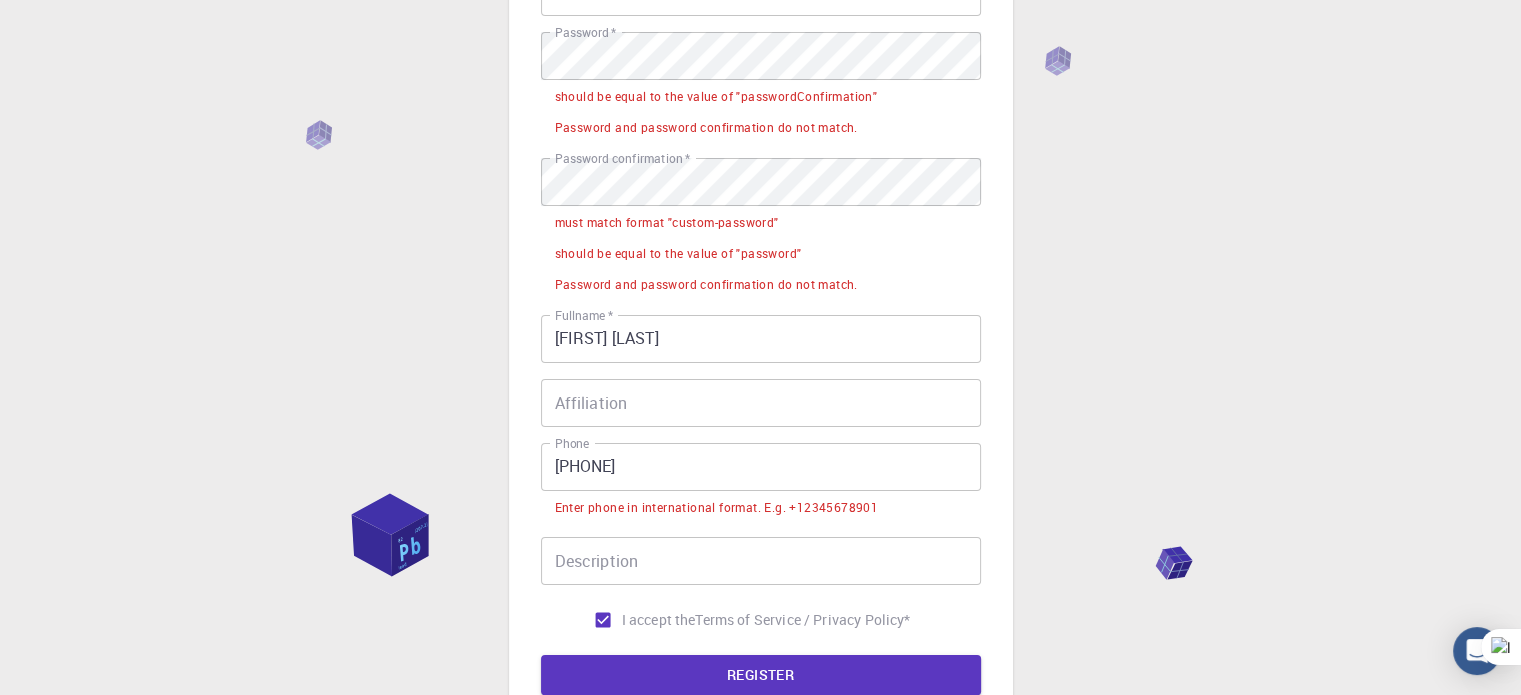 click on "Fullname   * [FIRST] [LAST] Fullname   * Affiliation Affiliation Phone [PHONE] Phone Enter phone in international format. E.g. +12345678901 Description Description I accept the  Terms of Service / Privacy Policy  * REGISTER Already on Mat3ra? Sign in ©  2025   Exabyte Inc.   All rights reserved. Platform version  2025.7.24 . Documentation Video Tutorials Terms of service Privacy statement" at bounding box center (760, 313) 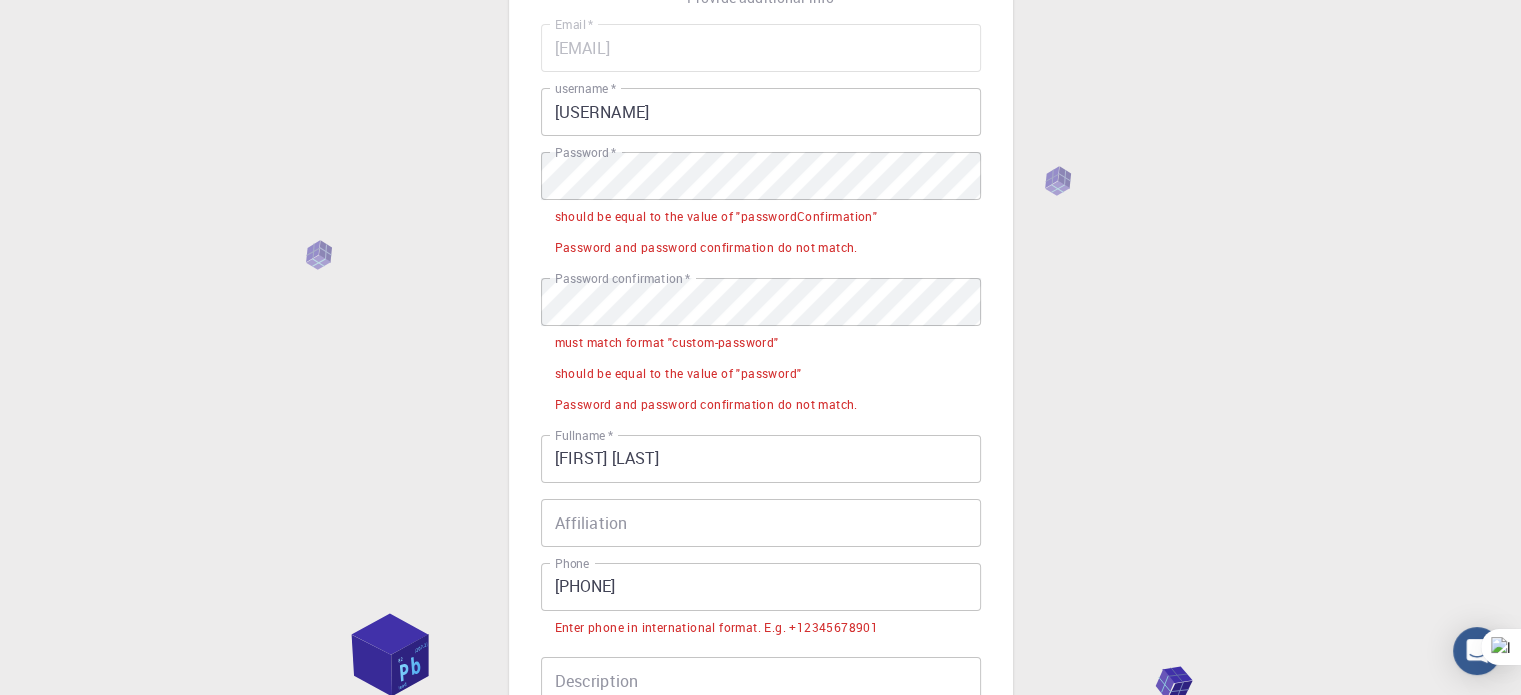 scroll, scrollTop: 128, scrollLeft: 0, axis: vertical 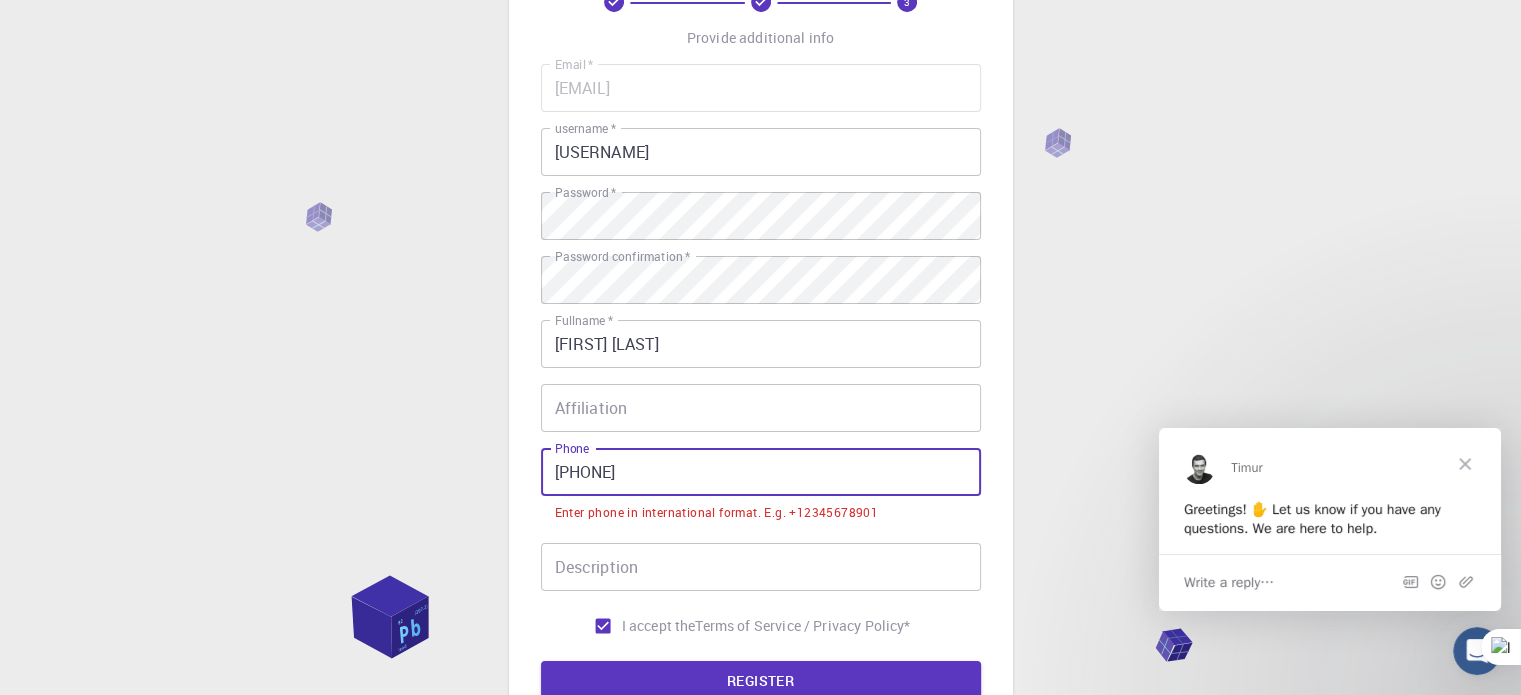 click on "[PHONE]" at bounding box center (761, 472) 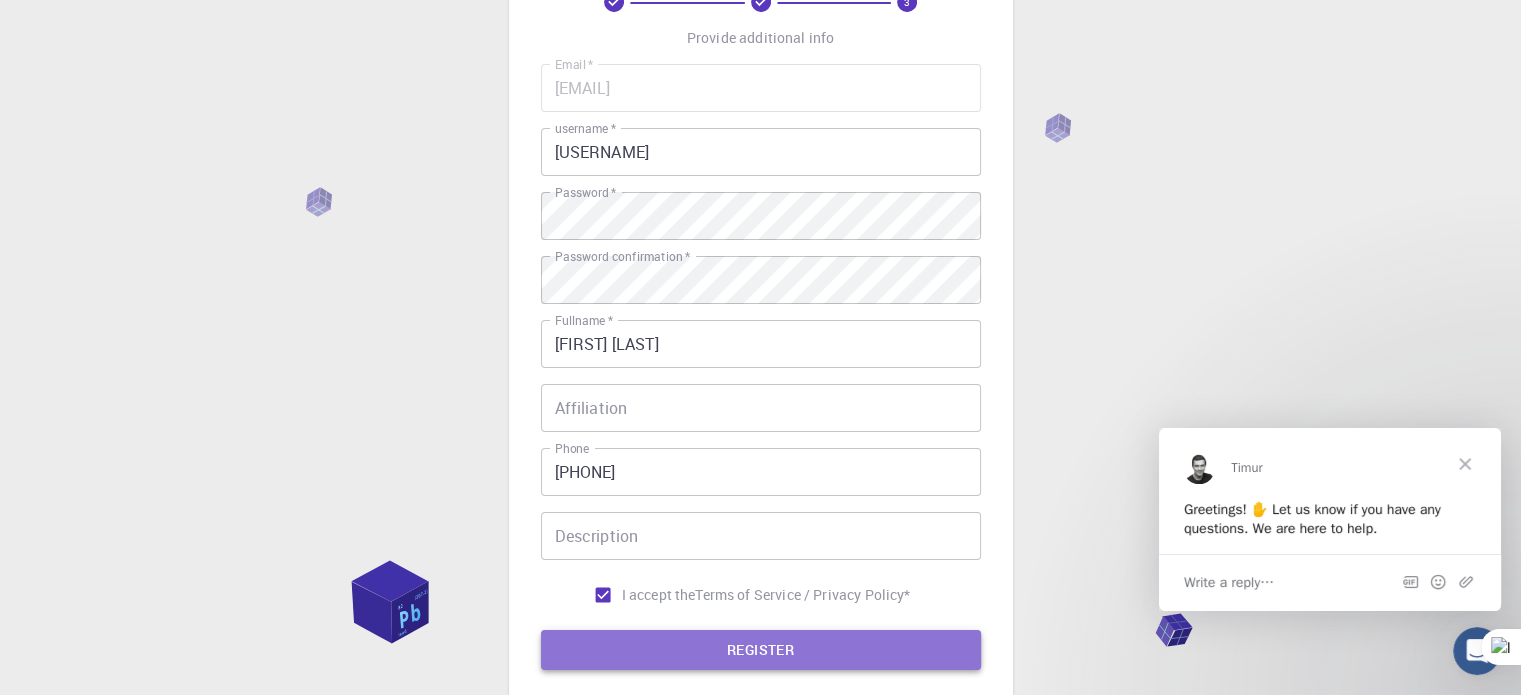 click on "REGISTER" at bounding box center [761, 650] 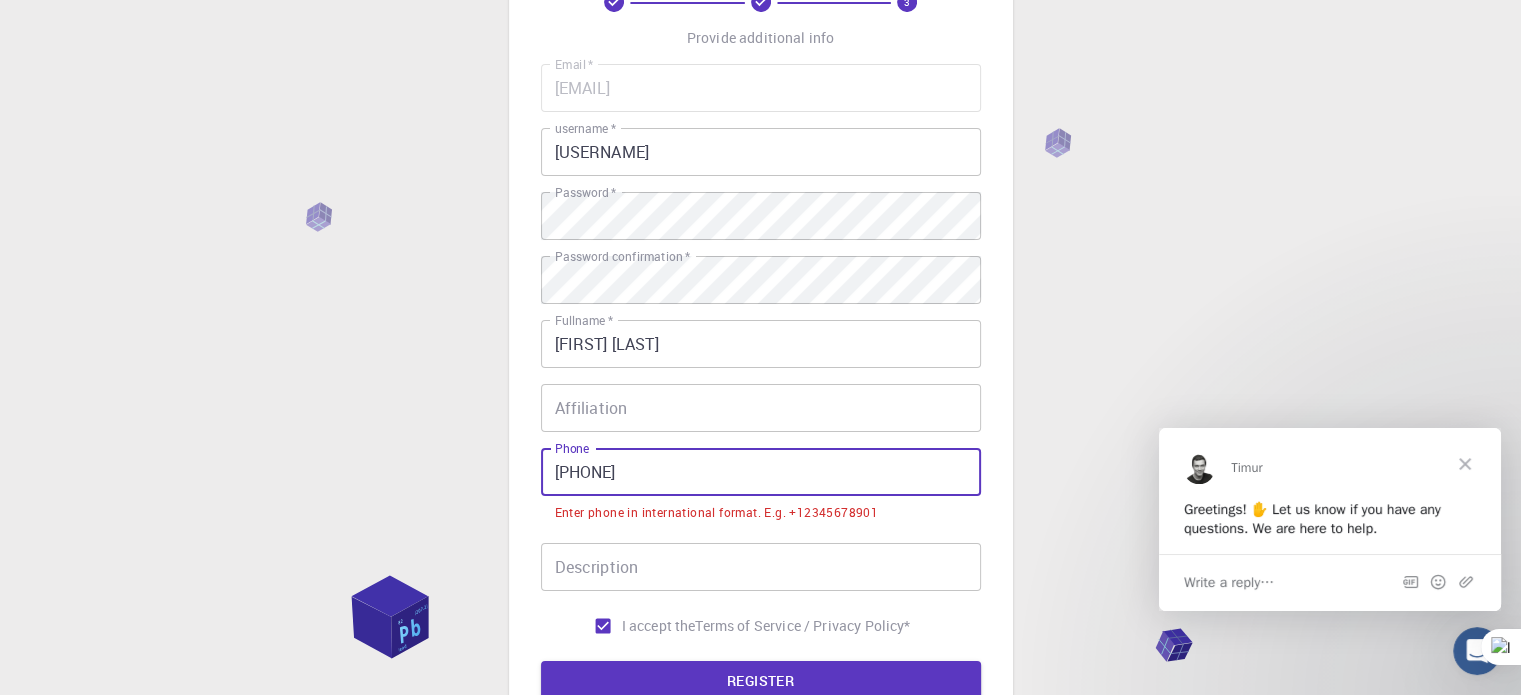 drag, startPoint x: 577, startPoint y: 481, endPoint x: 544, endPoint y: 486, distance: 33.37664 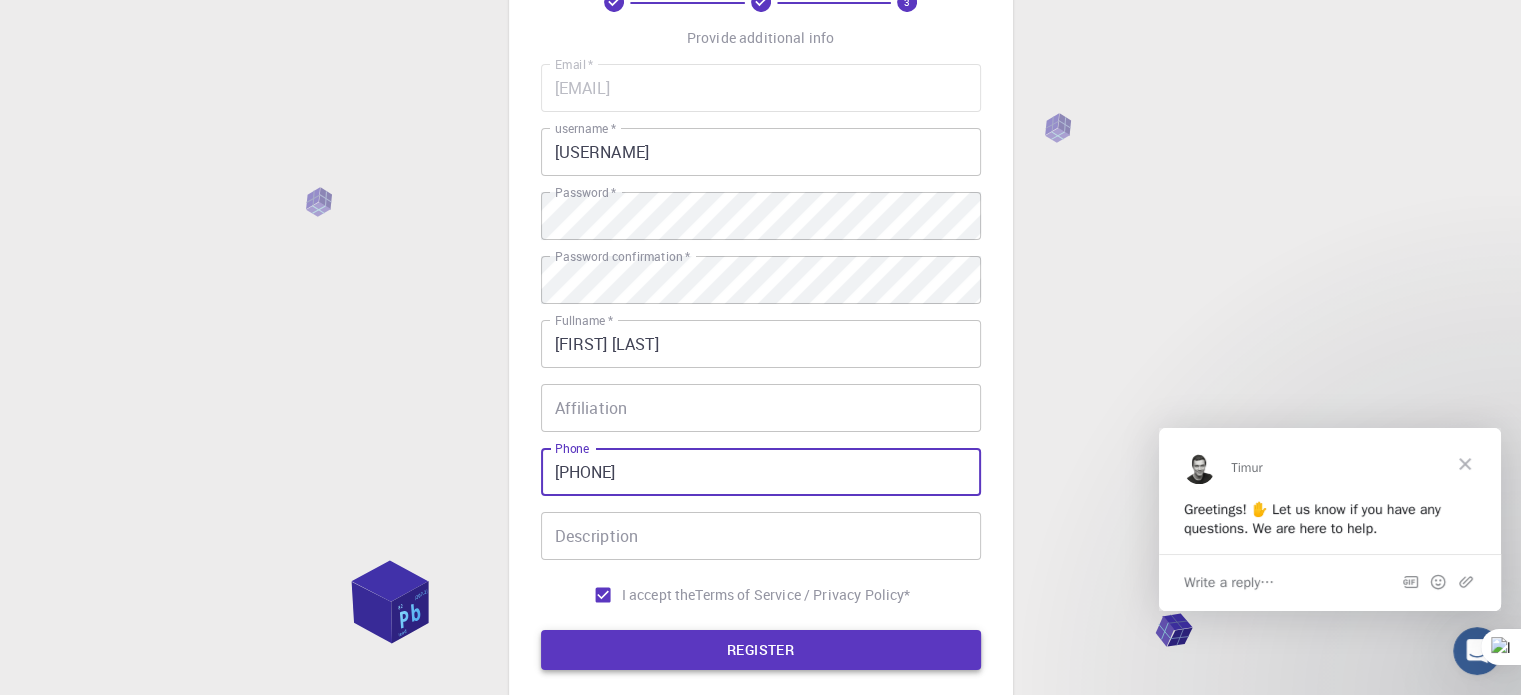 type on "[PHONE]" 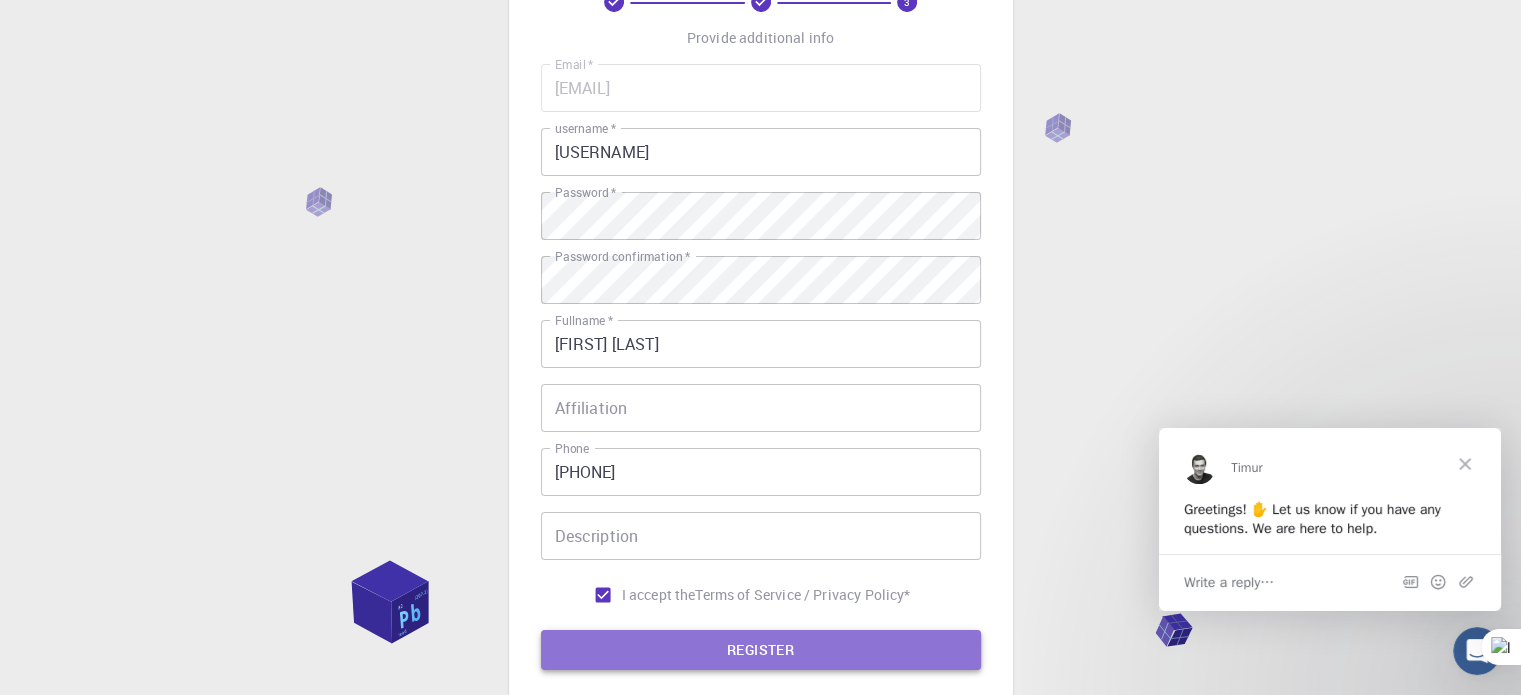 click on "REGISTER" at bounding box center (761, 650) 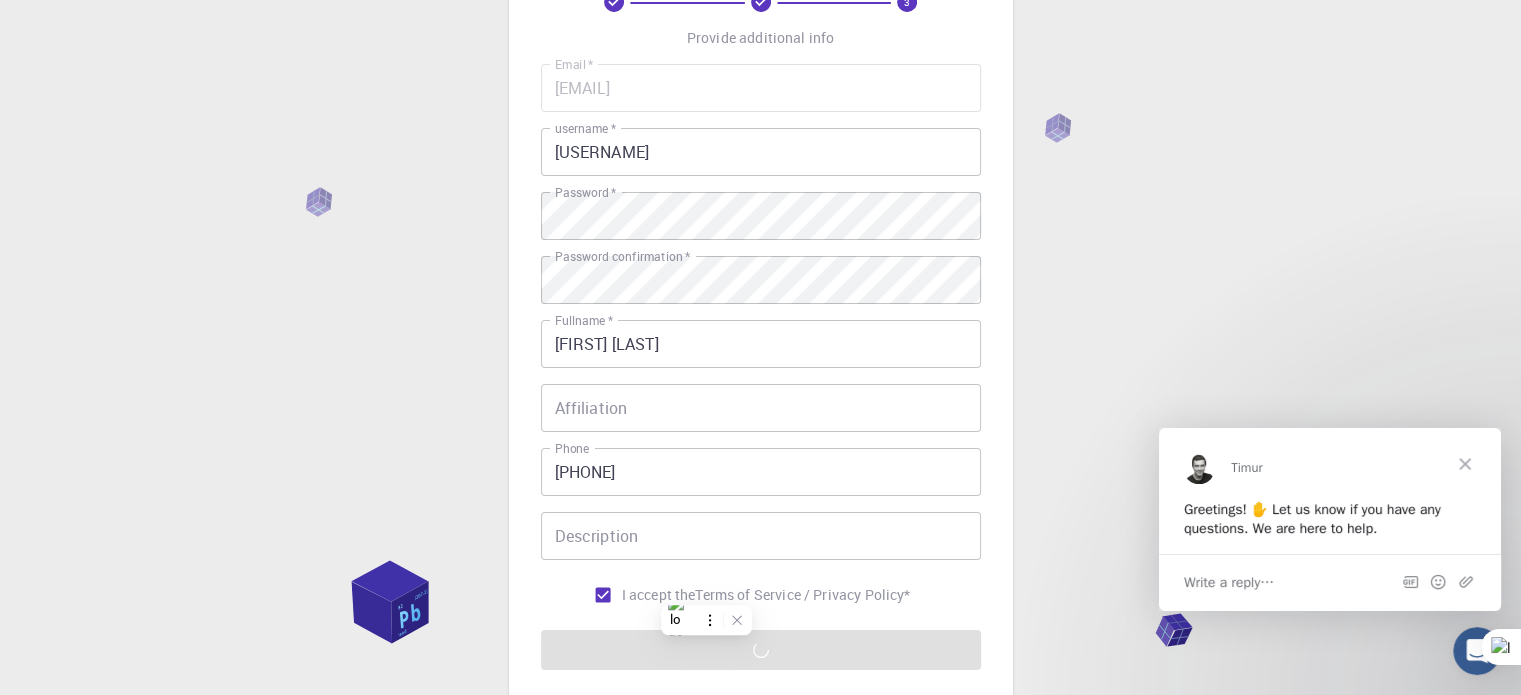 click on "Email   * [EMAIL] Email   * username   * [USERNAME] username   * Password   * Password   * Password confirmation   * Password confirmation   * Fullname   * [FIRST] [LAST] Fullname   * Affiliation Affiliation Phone [PHONE] Phone Description Description I accept the  Terms of Service / Privacy Policy  * REGISTER" at bounding box center (761, 367) 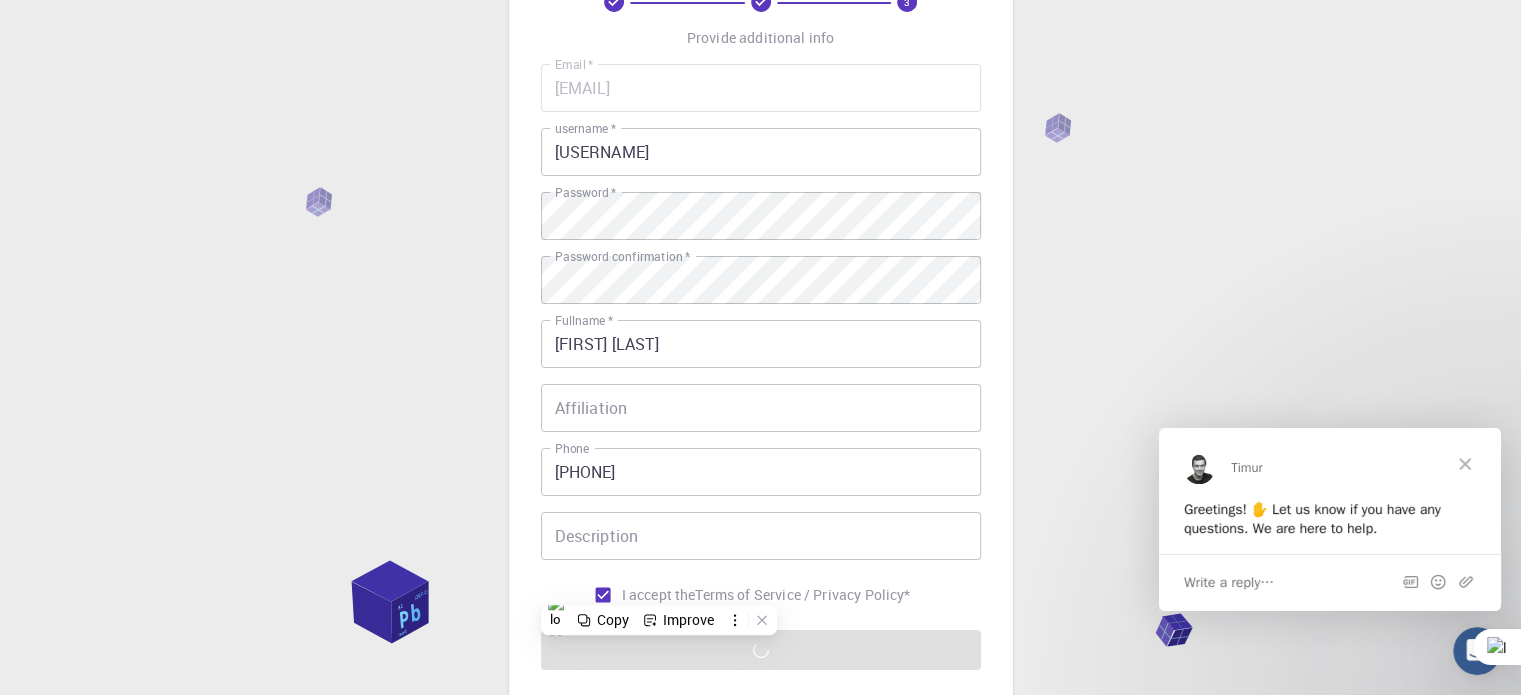 click on "Email   * [EMAIL] Email   * username   * [USERNAME] username   * Password   * Password   * Password confirmation   * Password confirmation   * Fullname   * [FIRST] [LAST] Fullname   * Affiliation Affiliation Phone [PHONE] Phone Description Description I accept the  Terms of Service / Privacy Policy  * REGISTER" at bounding box center (761, 367) 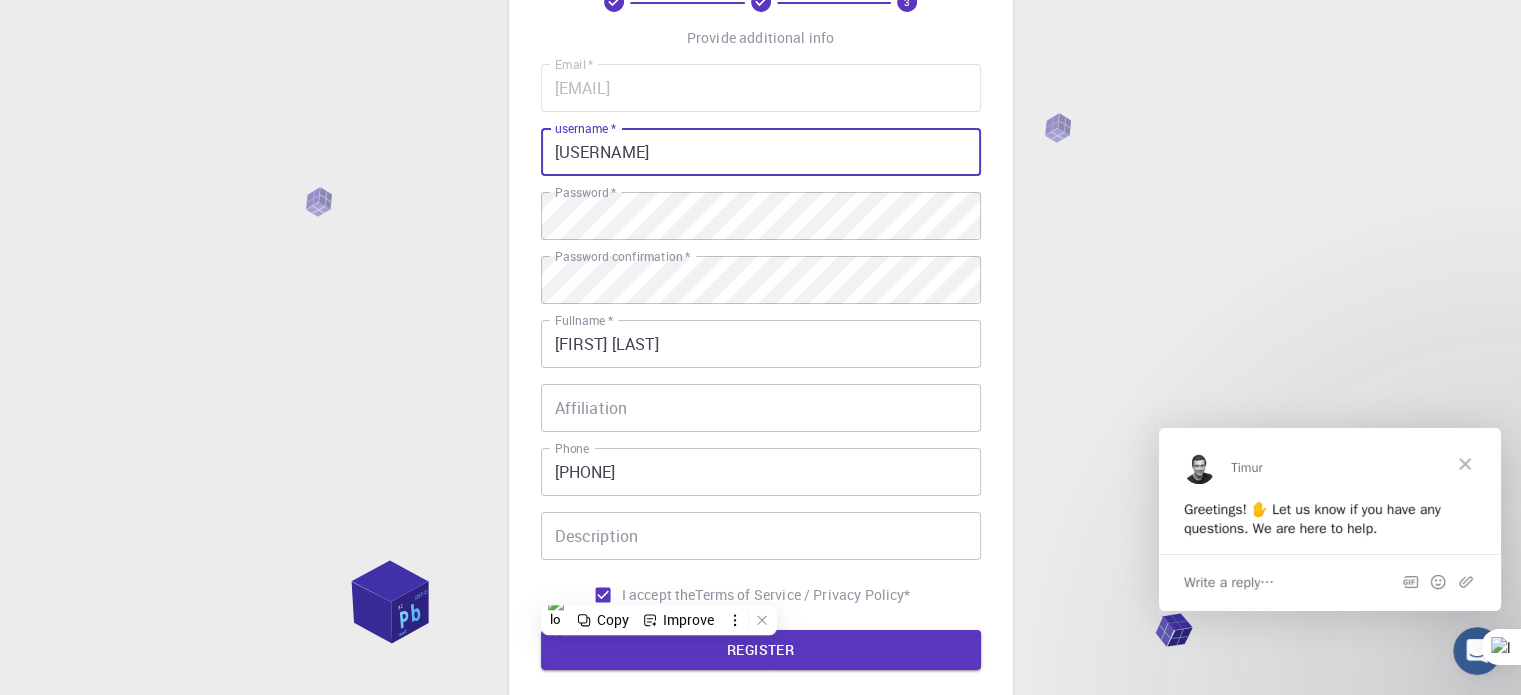 click on "[USERNAME]" at bounding box center [761, 152] 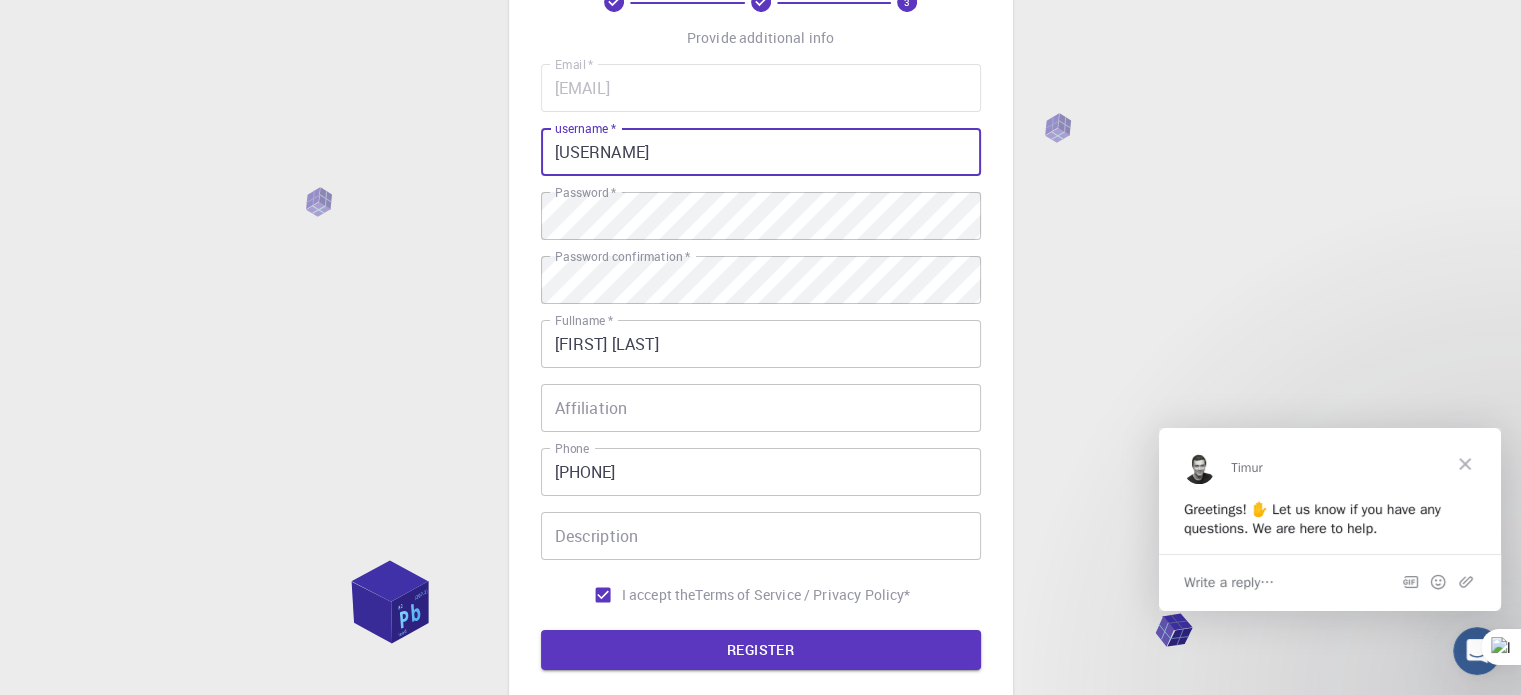 click on "[USERNAME]" at bounding box center (761, 152) 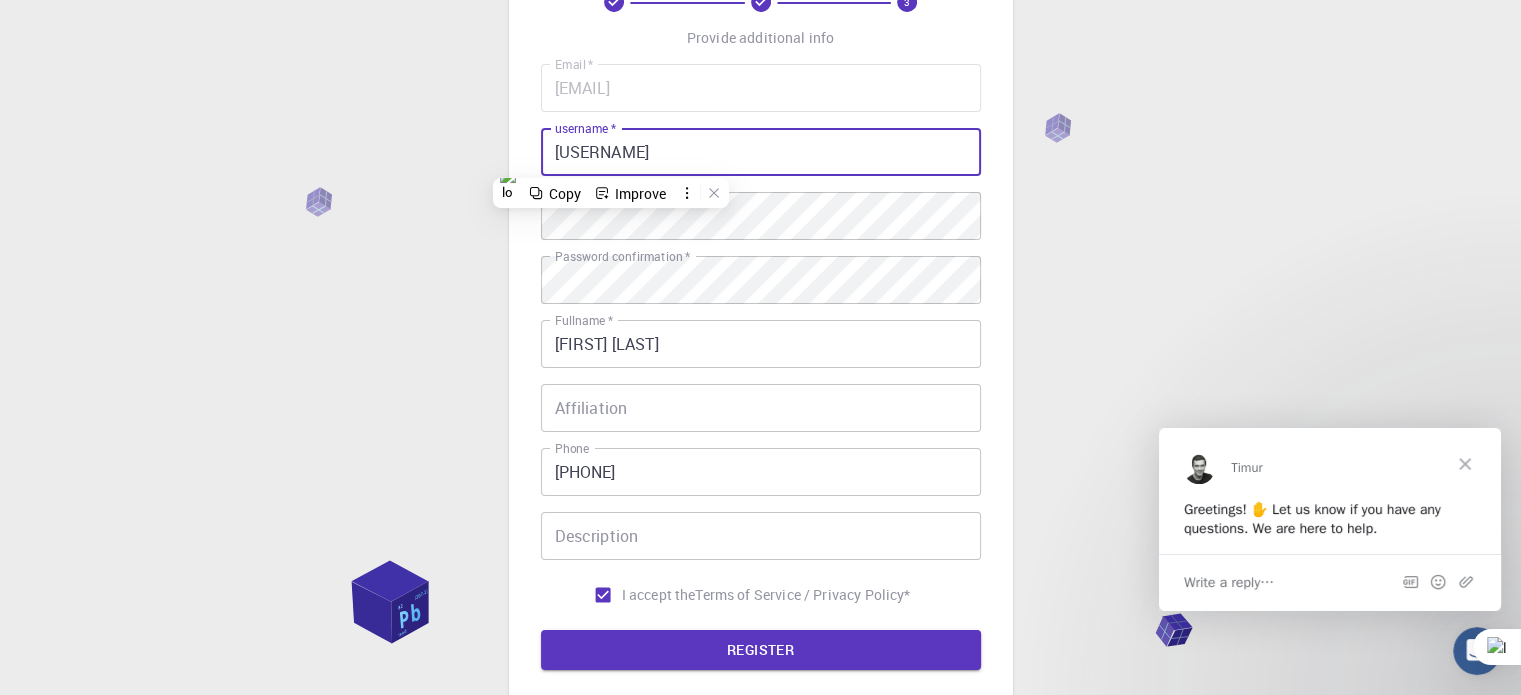 click on "[USERNAME]" at bounding box center (761, 152) 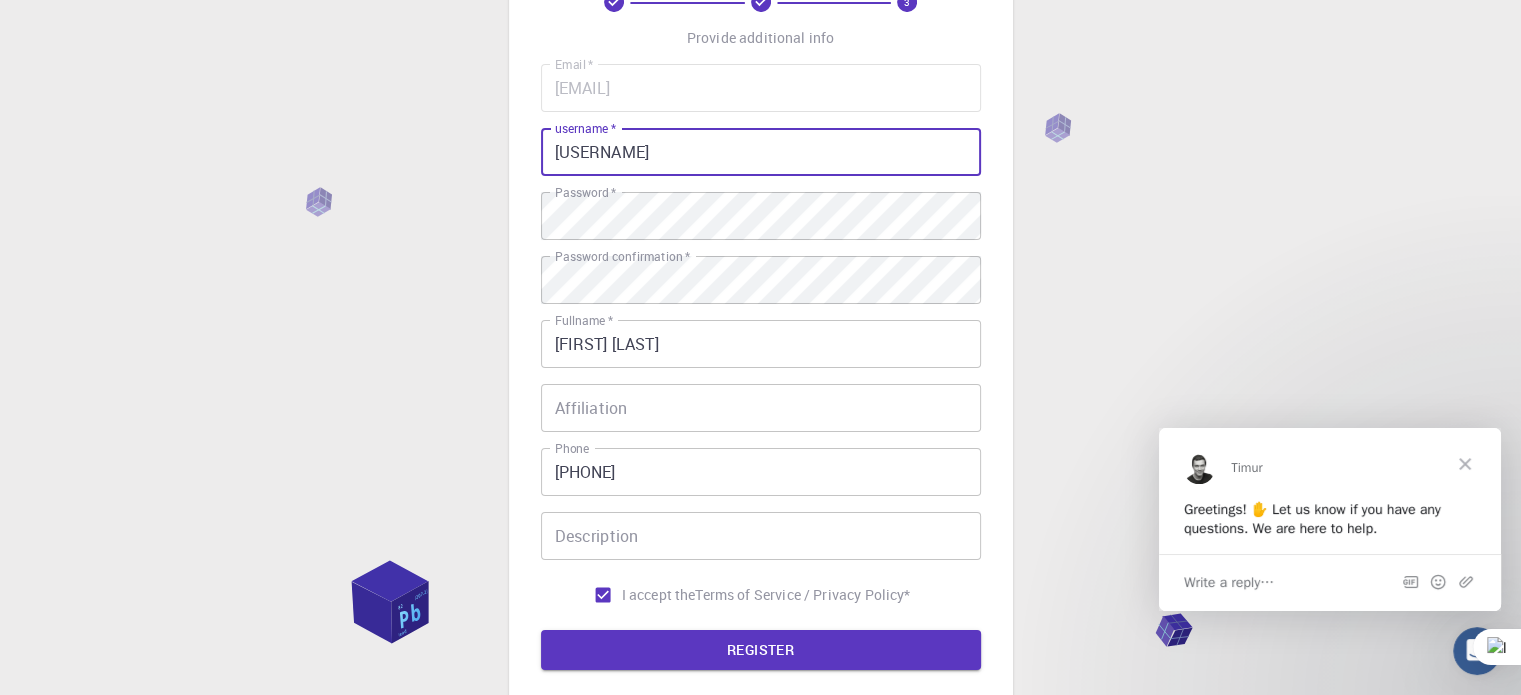 click on "[USERNAME]" at bounding box center (761, 152) 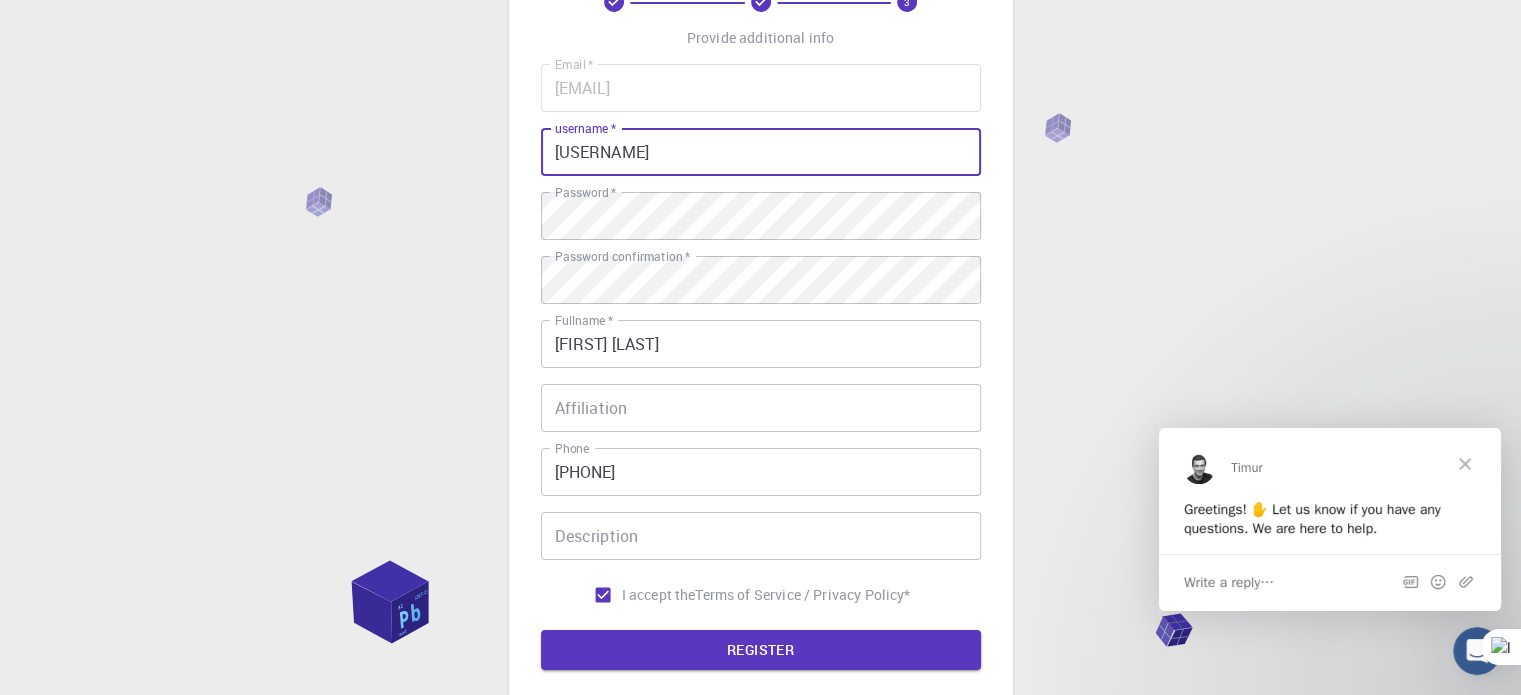 scroll, scrollTop: 322, scrollLeft: 0, axis: vertical 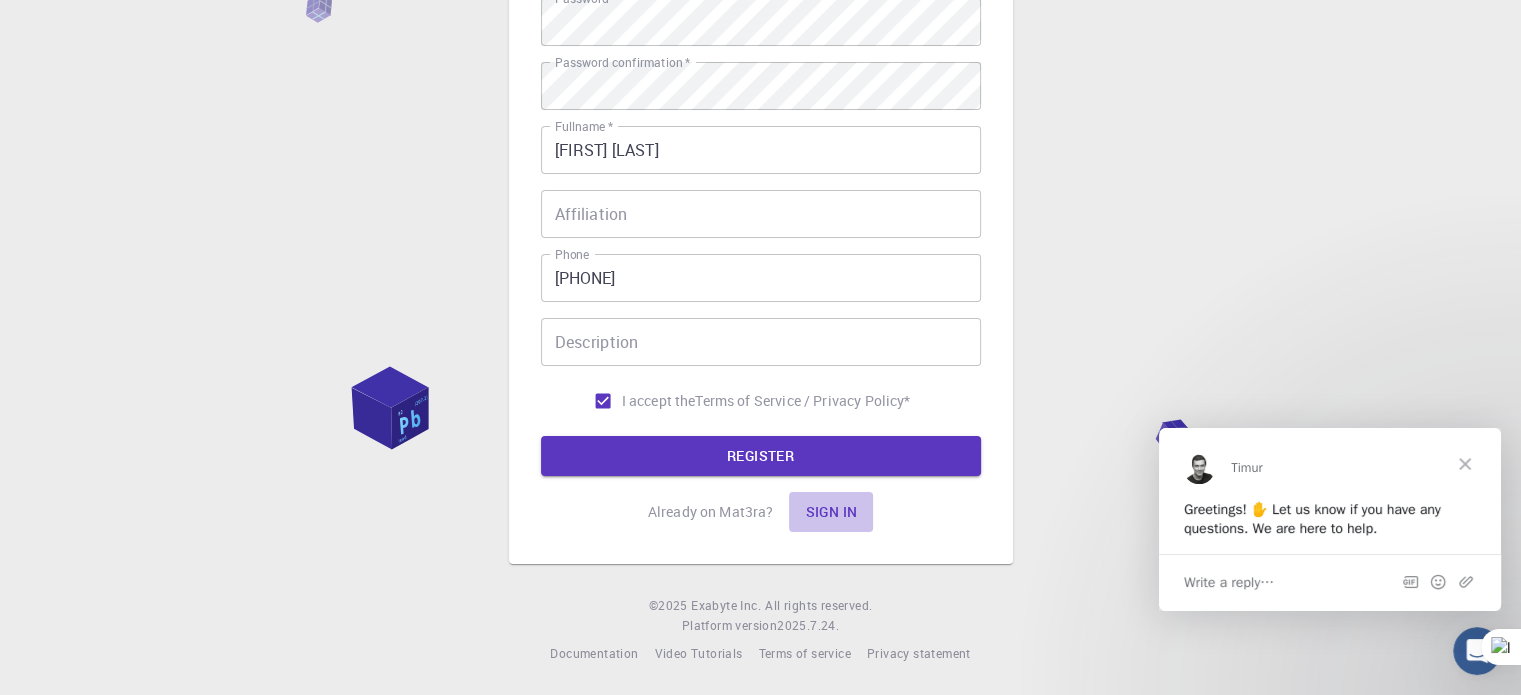 click on "Sign in" at bounding box center (831, 512) 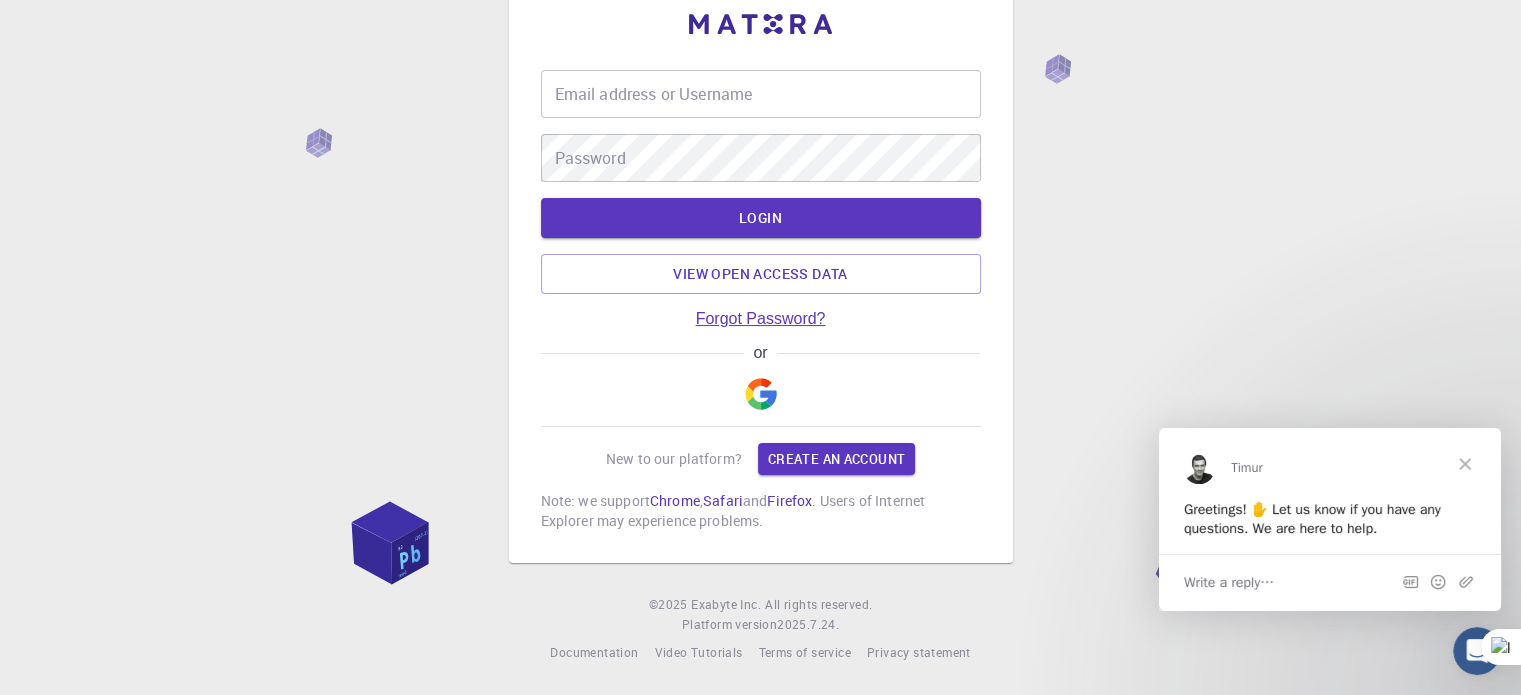 click on "Forgot Password?" at bounding box center [761, 319] 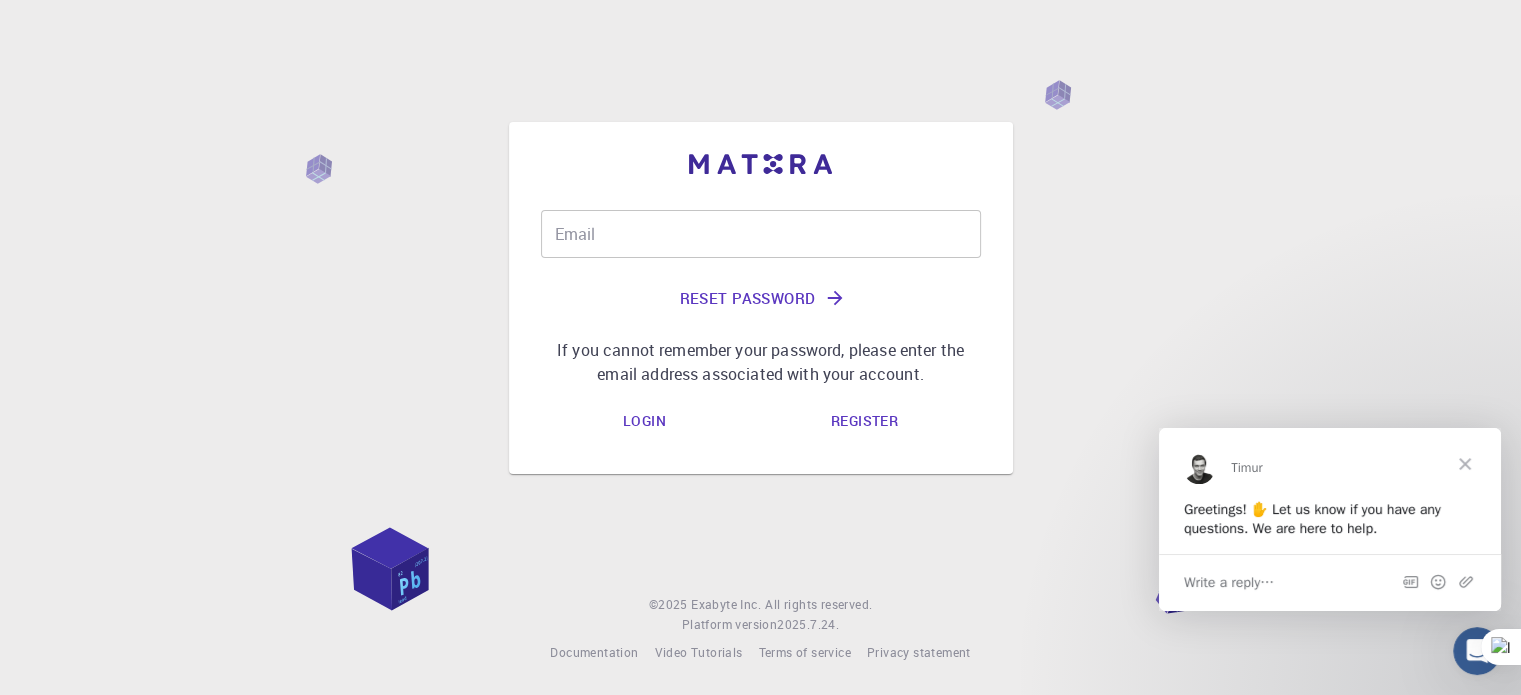 scroll, scrollTop: 0, scrollLeft: 0, axis: both 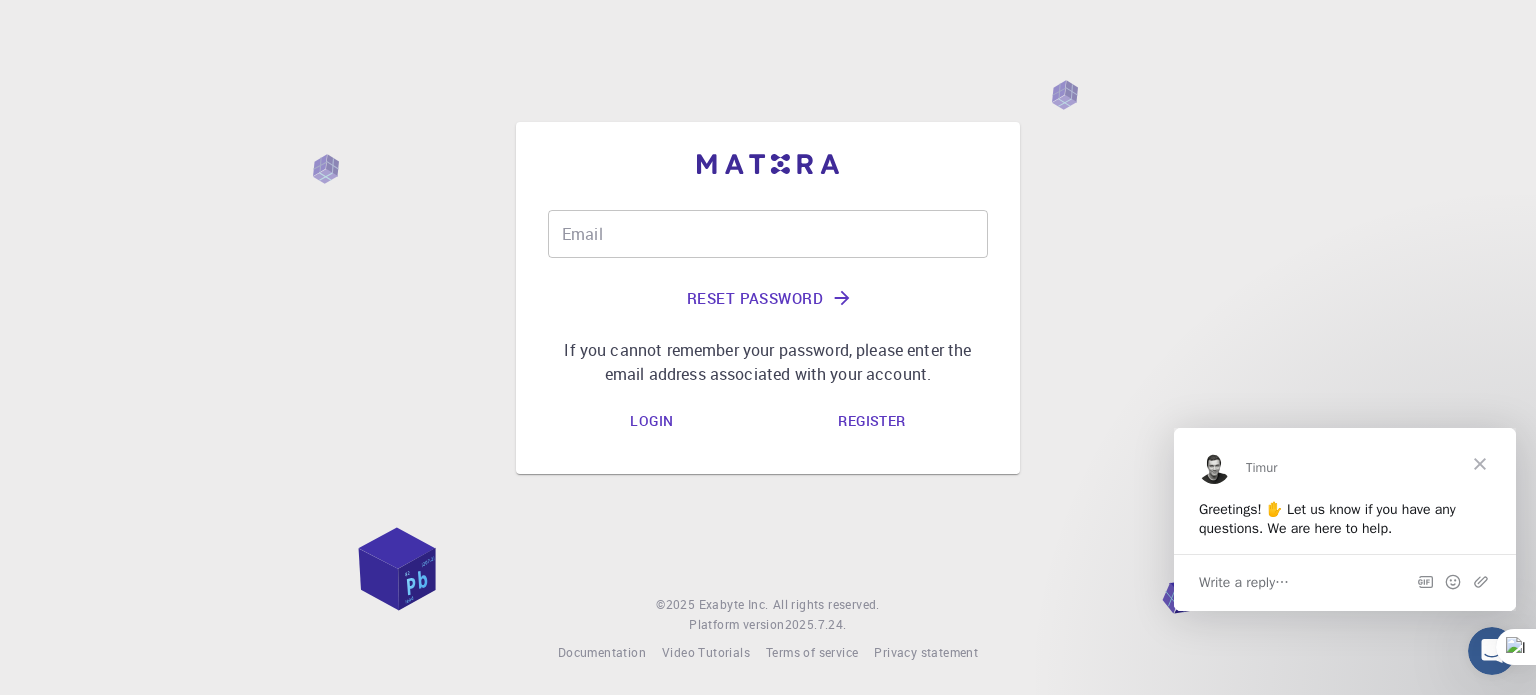 click on "Email" at bounding box center [768, 234] 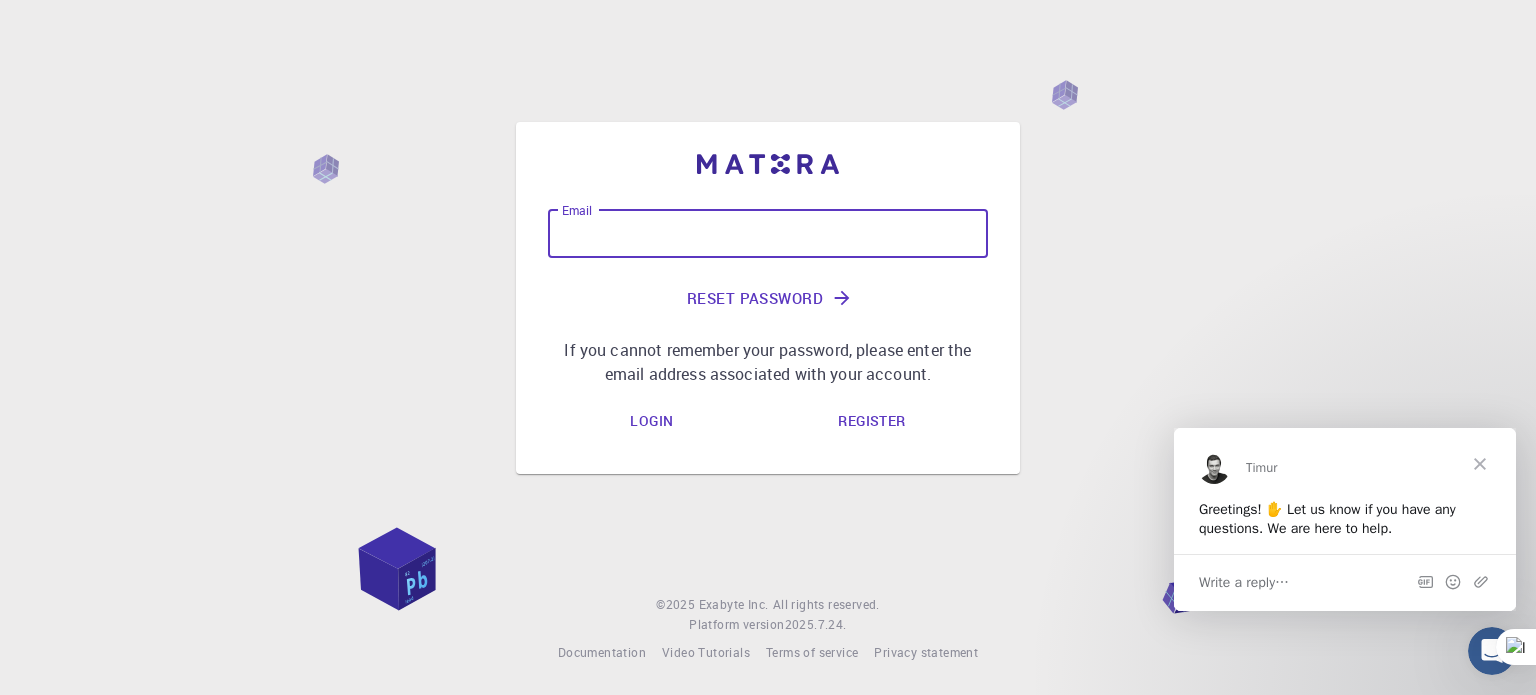 click on "Email" at bounding box center (768, 234) 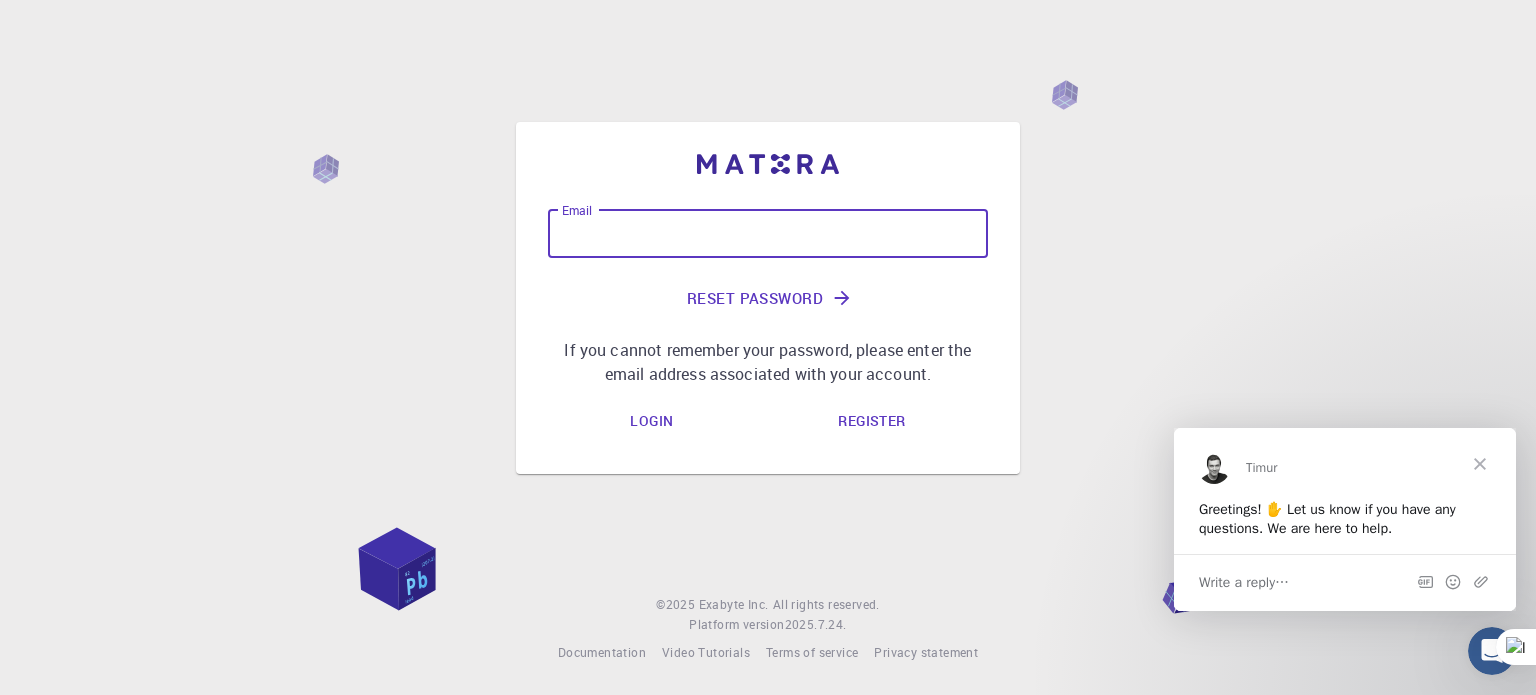 drag, startPoint x: 702, startPoint y: 230, endPoint x: 656, endPoint y: 237, distance: 46.52956 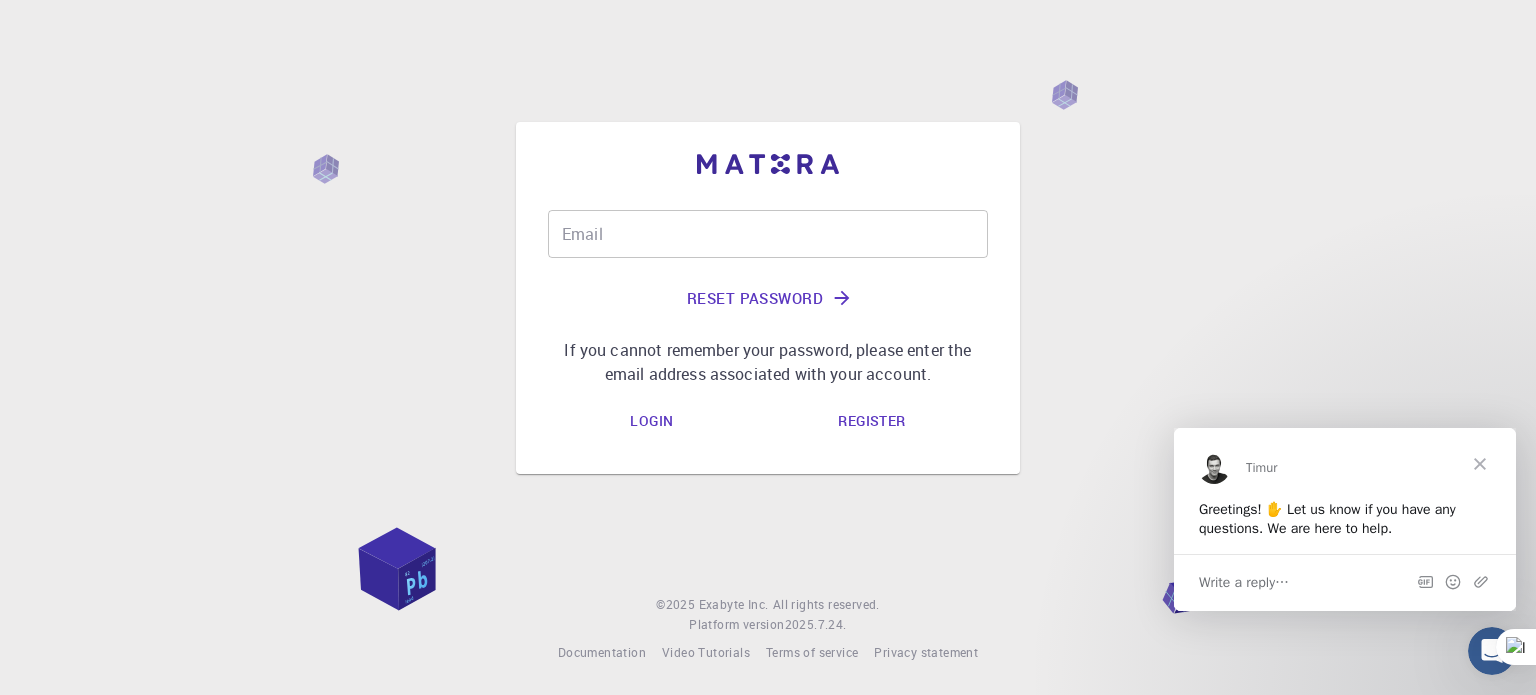 click on "Email" at bounding box center (768, 234) 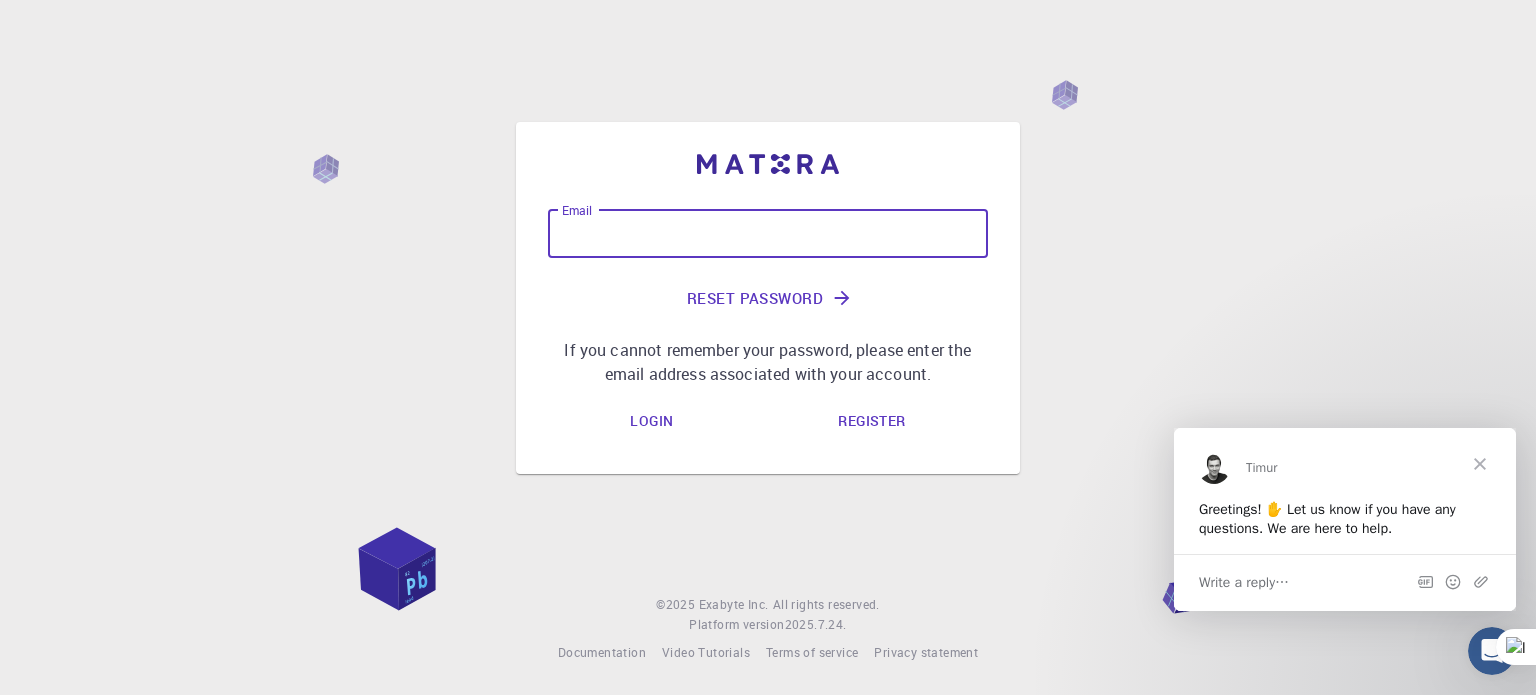 paste on "[EMAIL]" 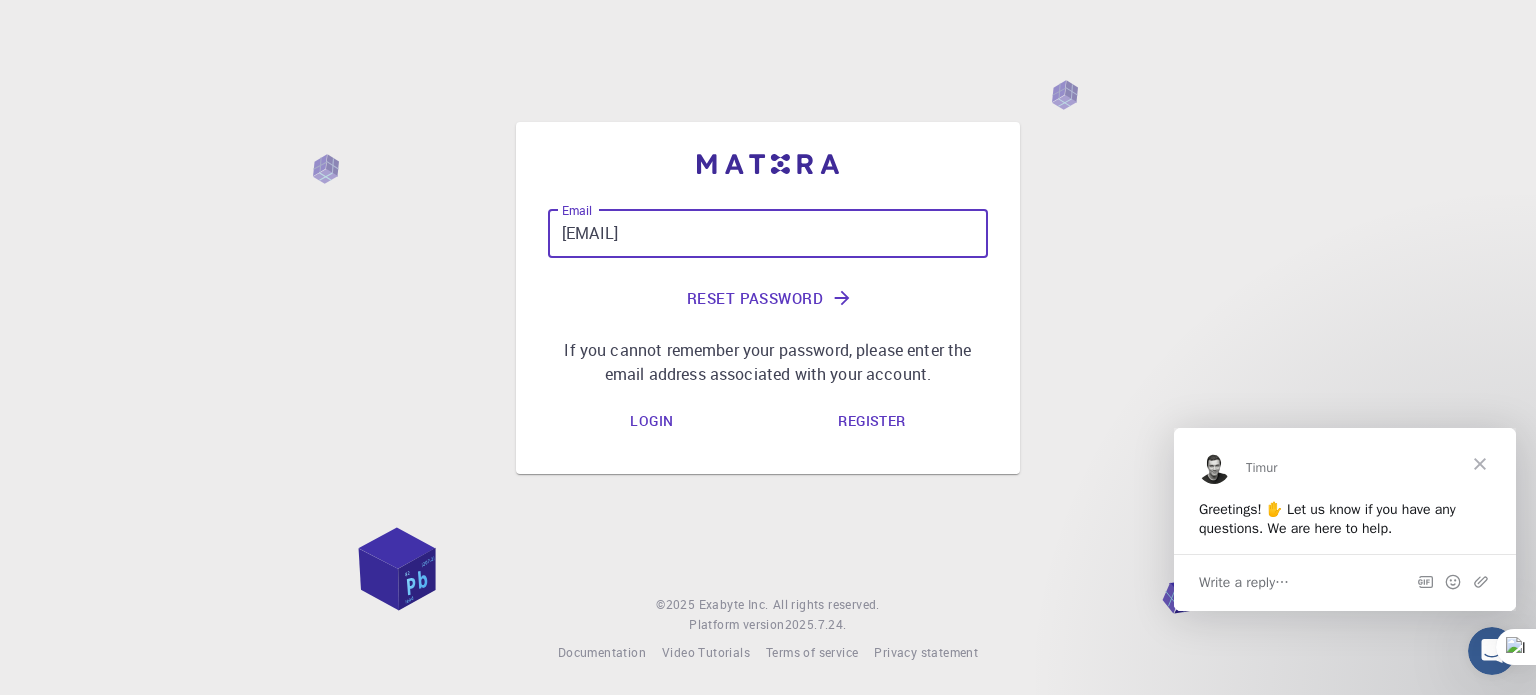 type on "[EMAIL]" 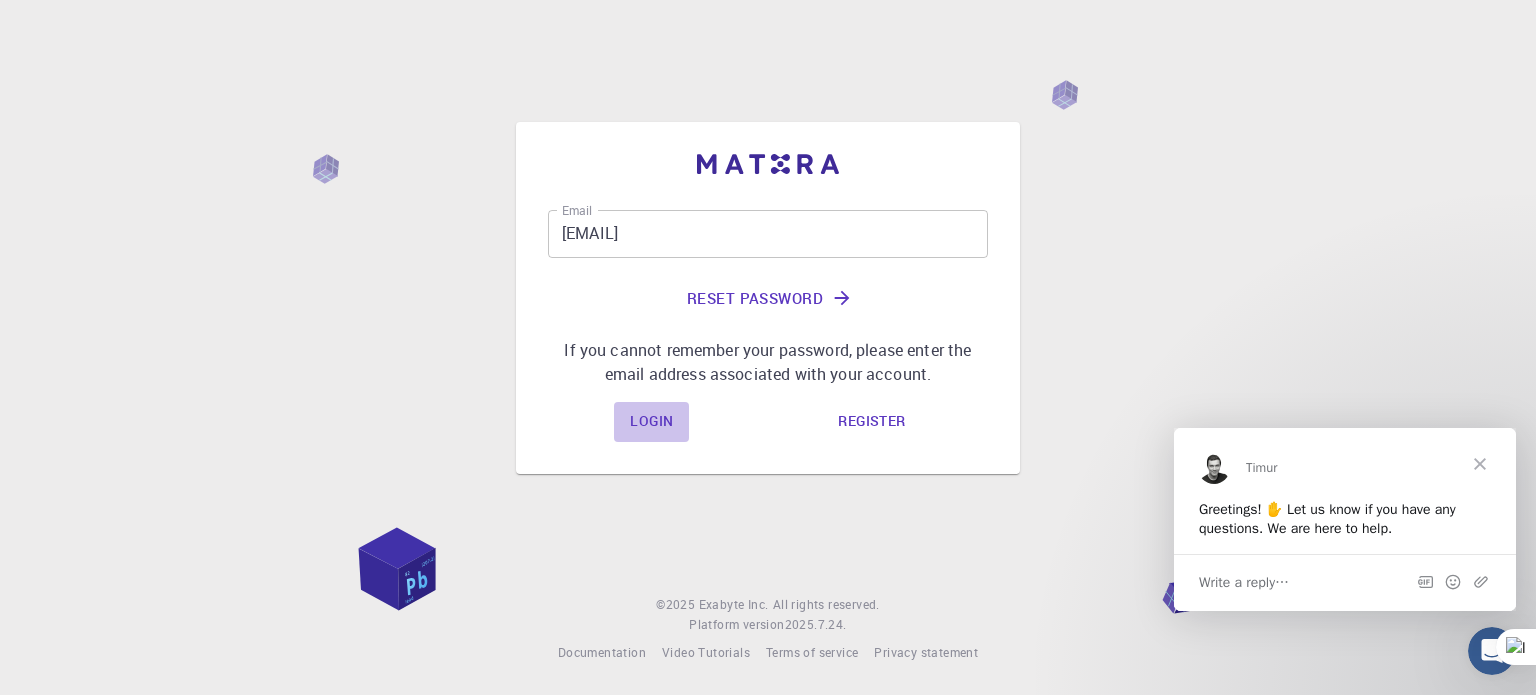 click on "Login" at bounding box center (651, 422) 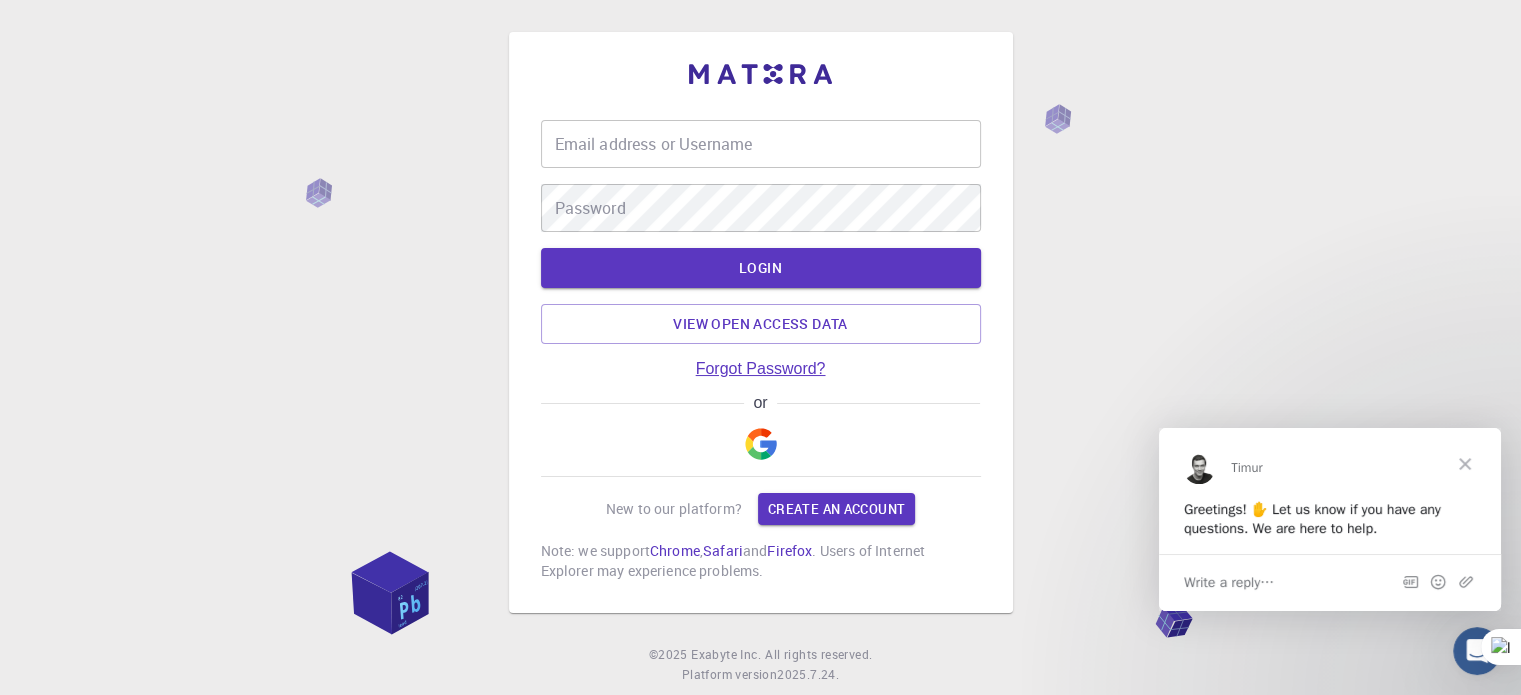 click on "Forgot Password?" at bounding box center [761, 369] 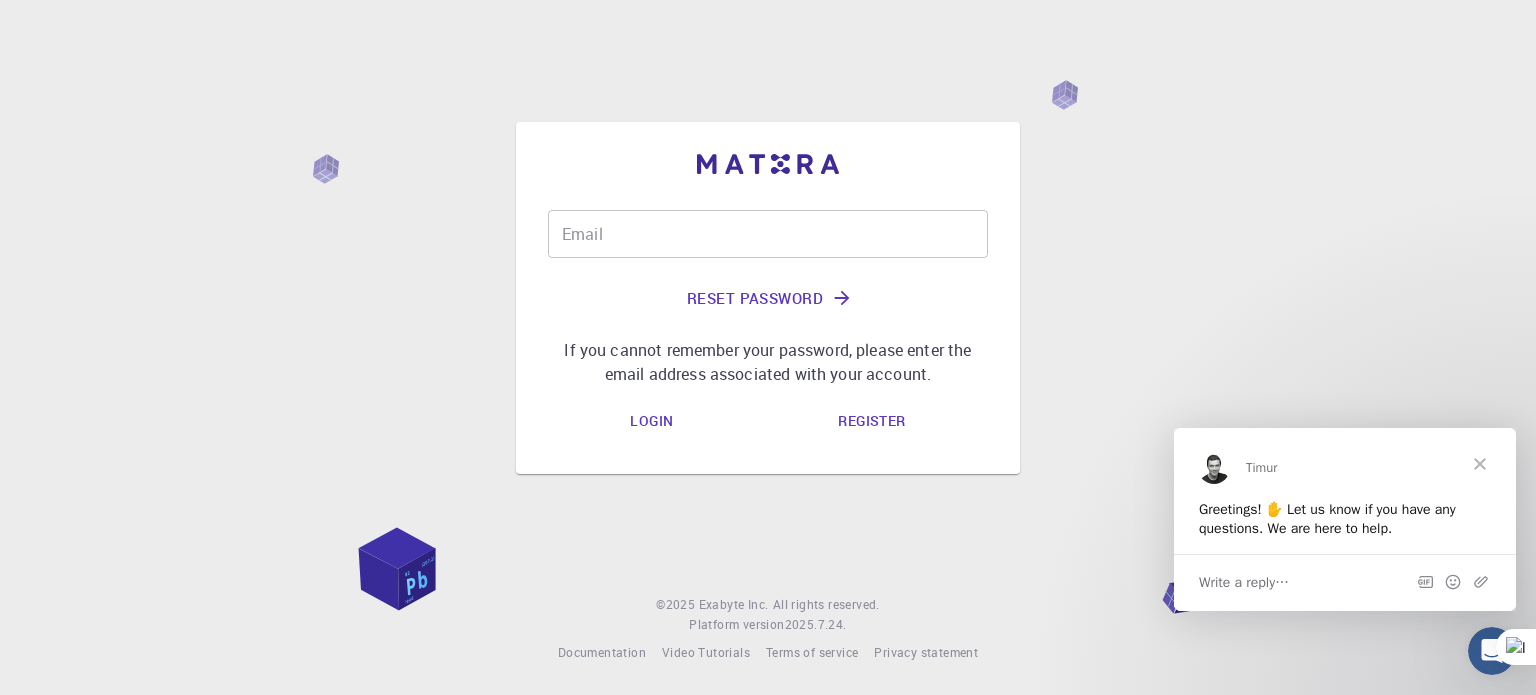 click on "Email" at bounding box center [768, 234] 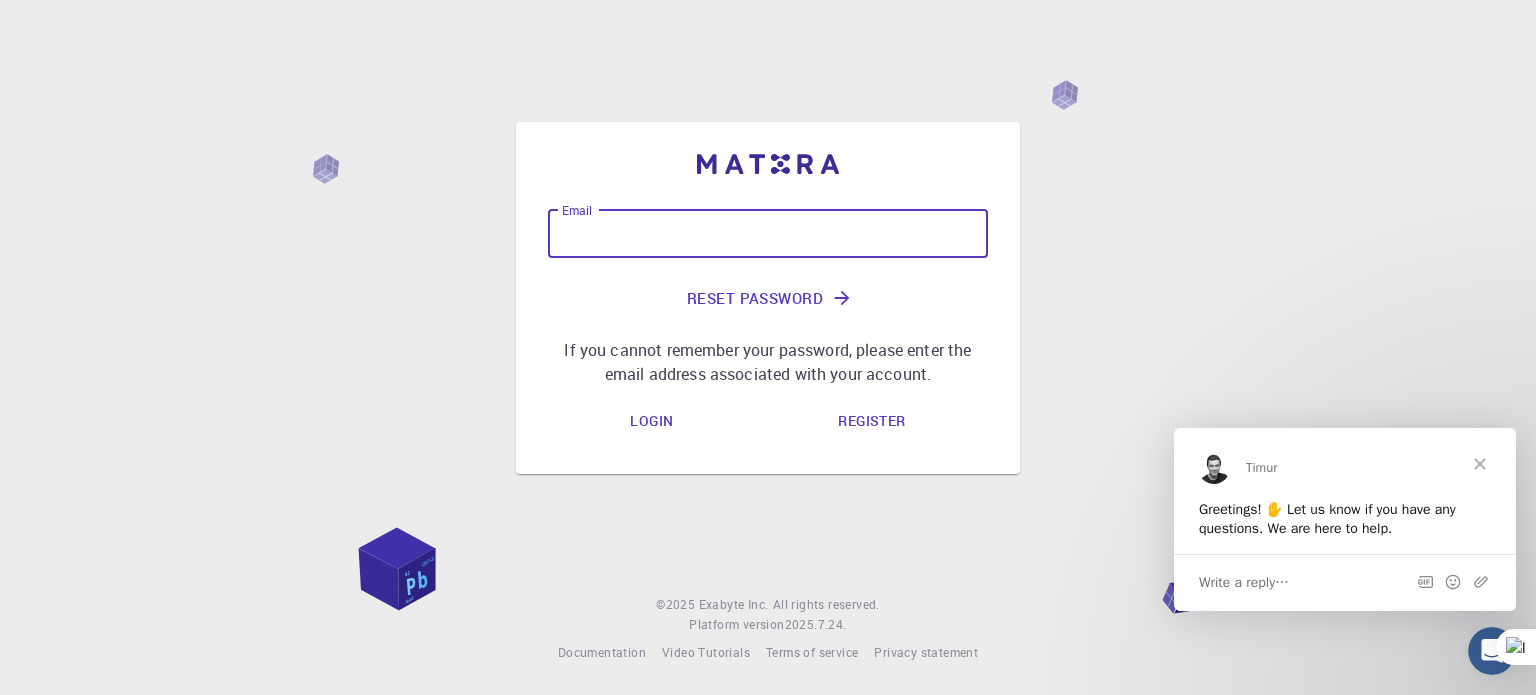 drag, startPoint x: 669, startPoint y: 224, endPoint x: 618, endPoint y: 222, distance: 51.0392 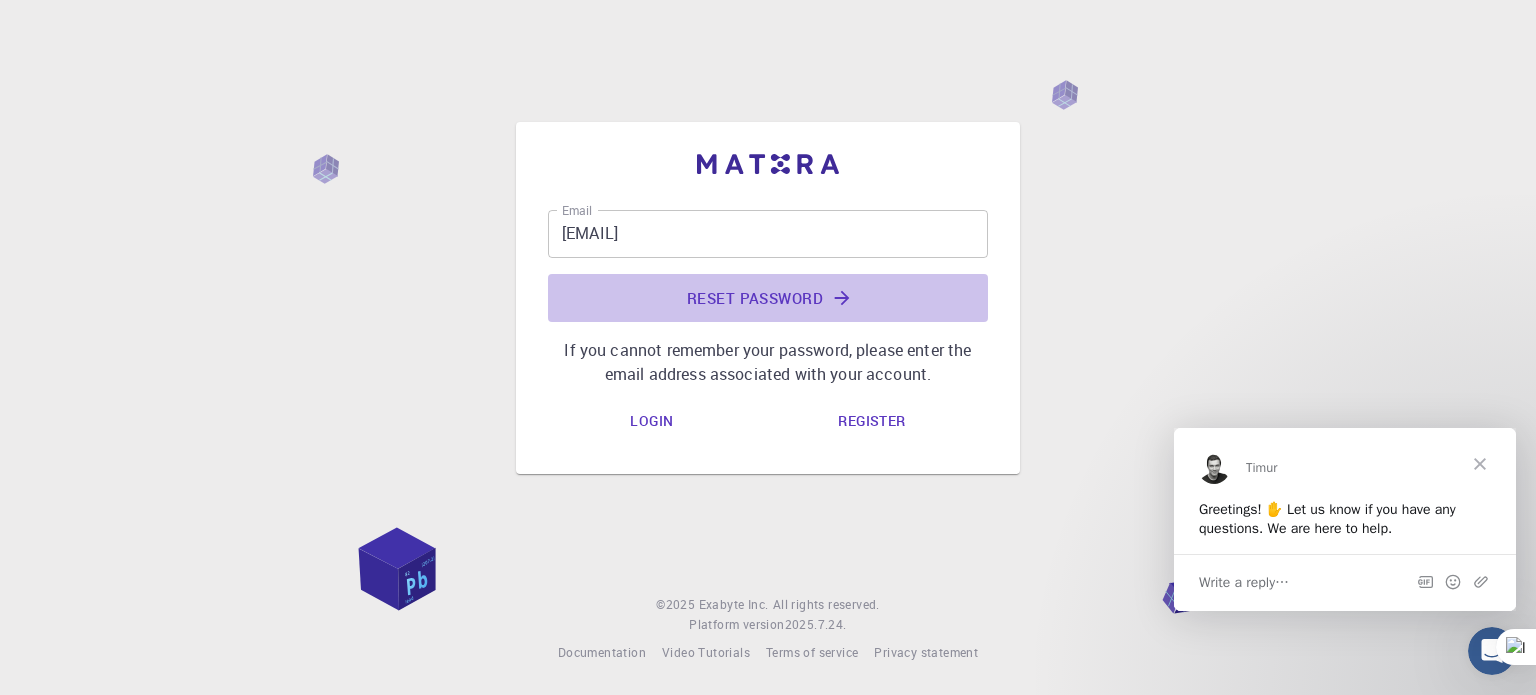 click on "Reset Password" 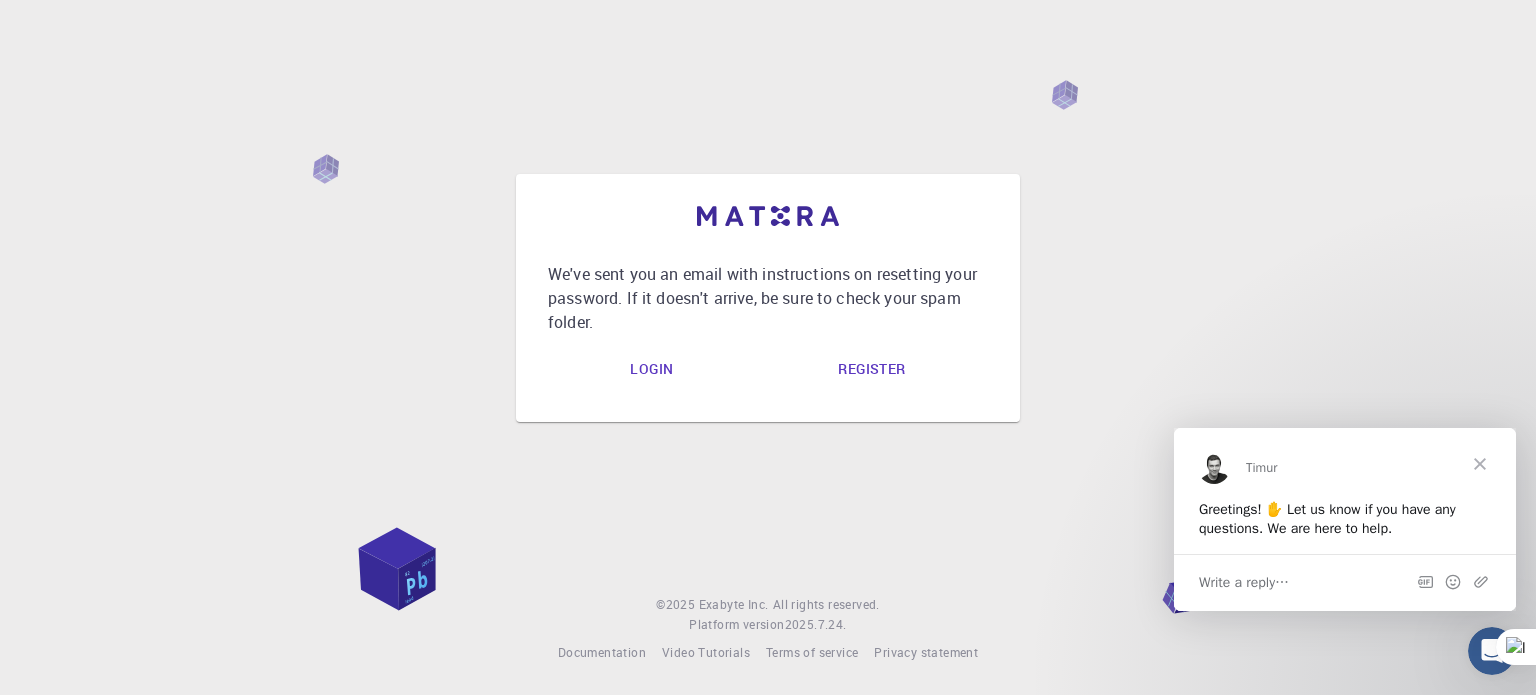 click on "Login" at bounding box center [651, 370] 